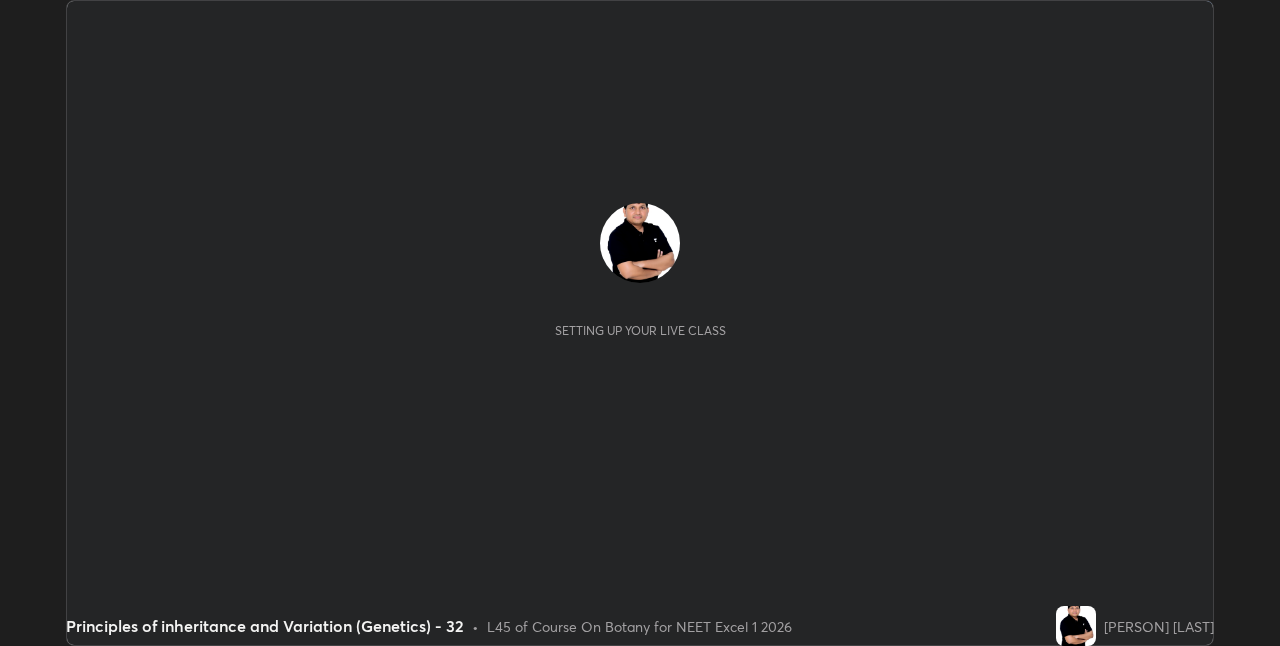 scroll, scrollTop: 0, scrollLeft: 0, axis: both 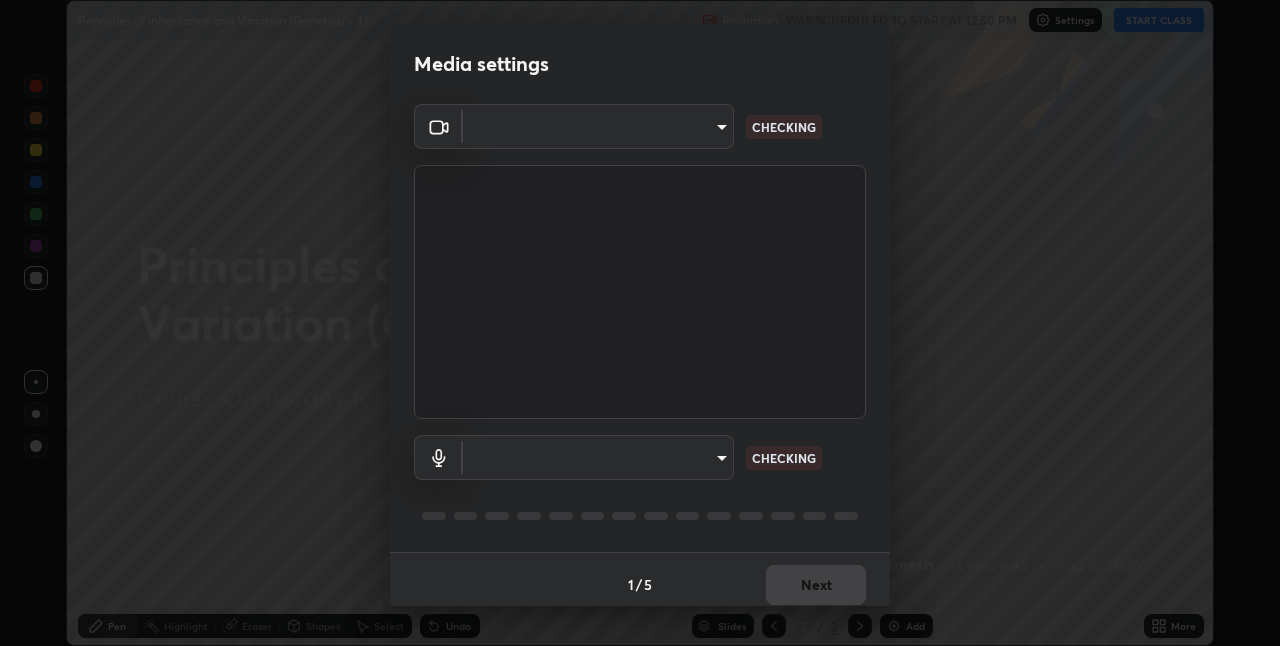type on "8c17a5d152d90efee16c6d0123f72e1c8e3faabb66c5818a7671abbc9a97bc9a" 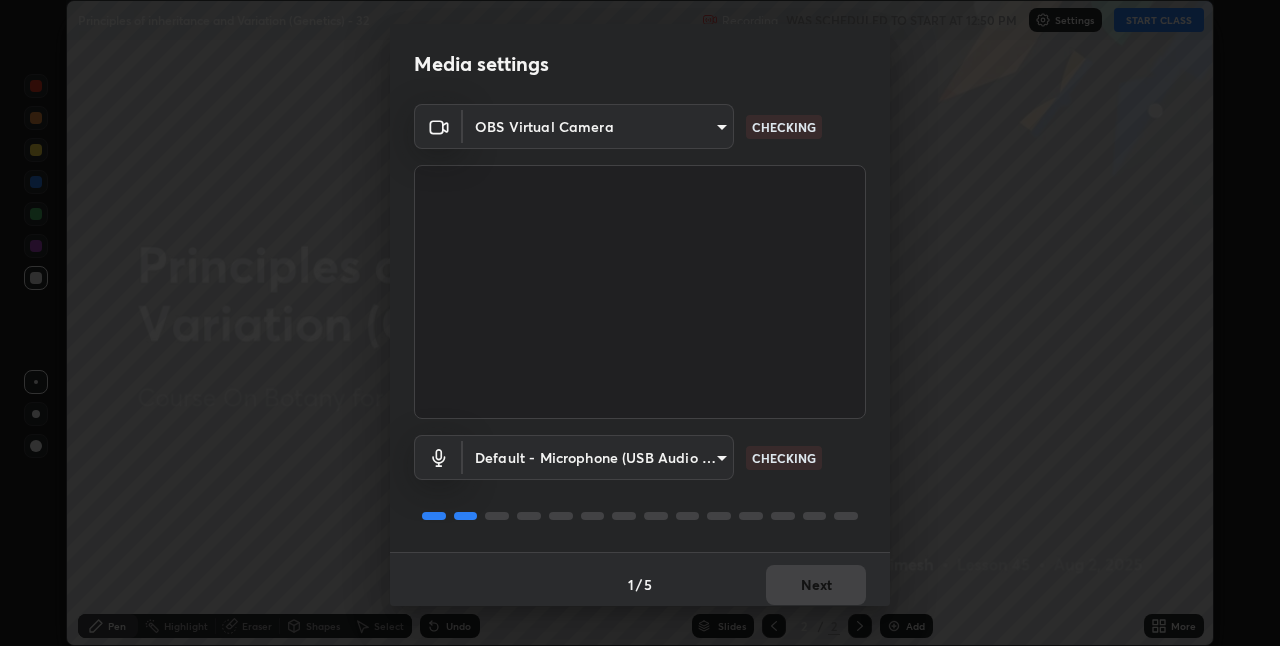 scroll, scrollTop: 10, scrollLeft: 0, axis: vertical 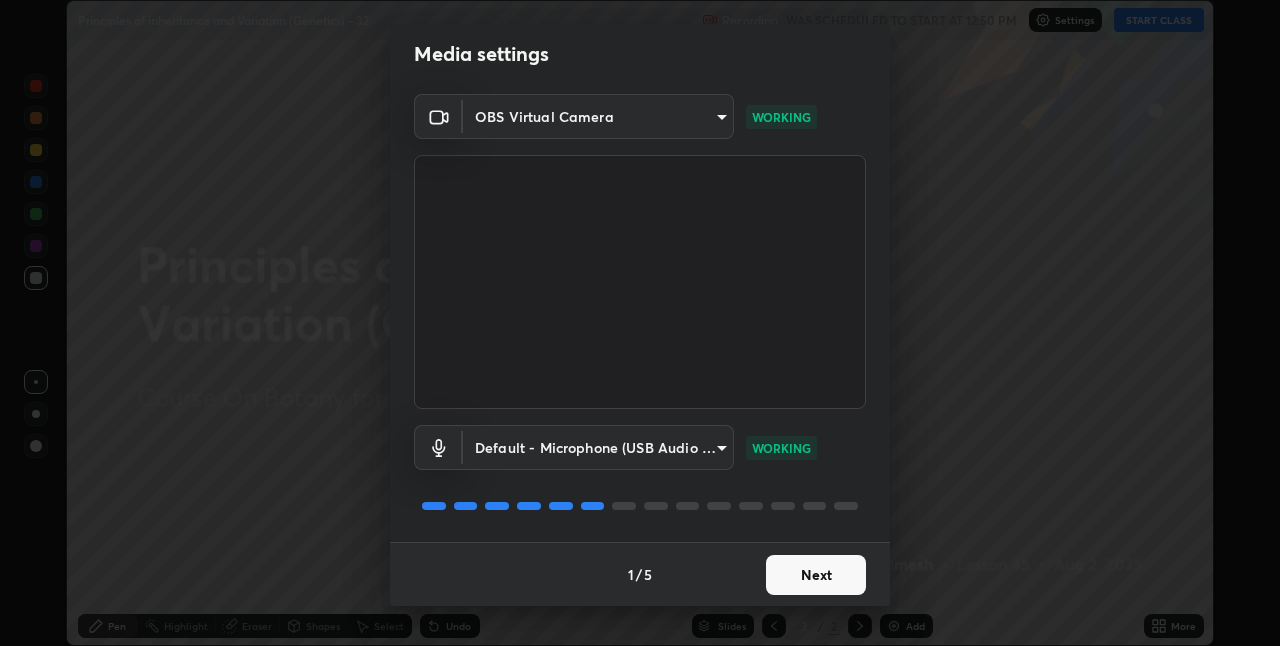 click on "Next" at bounding box center (816, 575) 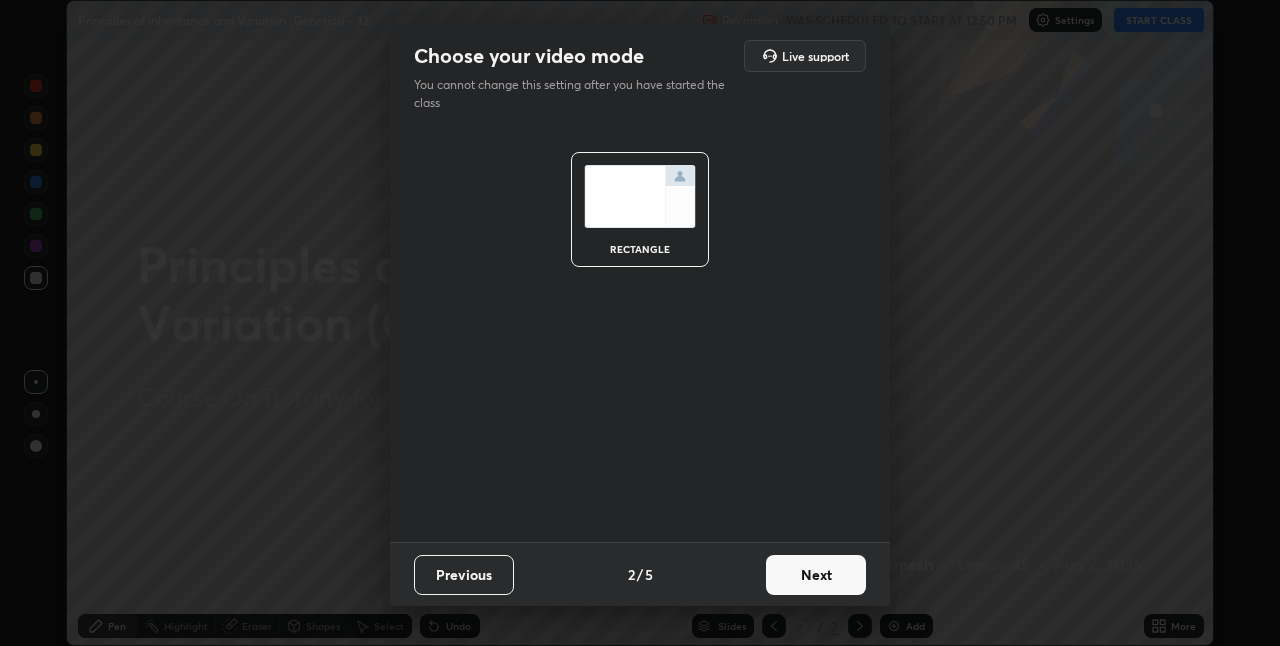 scroll, scrollTop: 0, scrollLeft: 0, axis: both 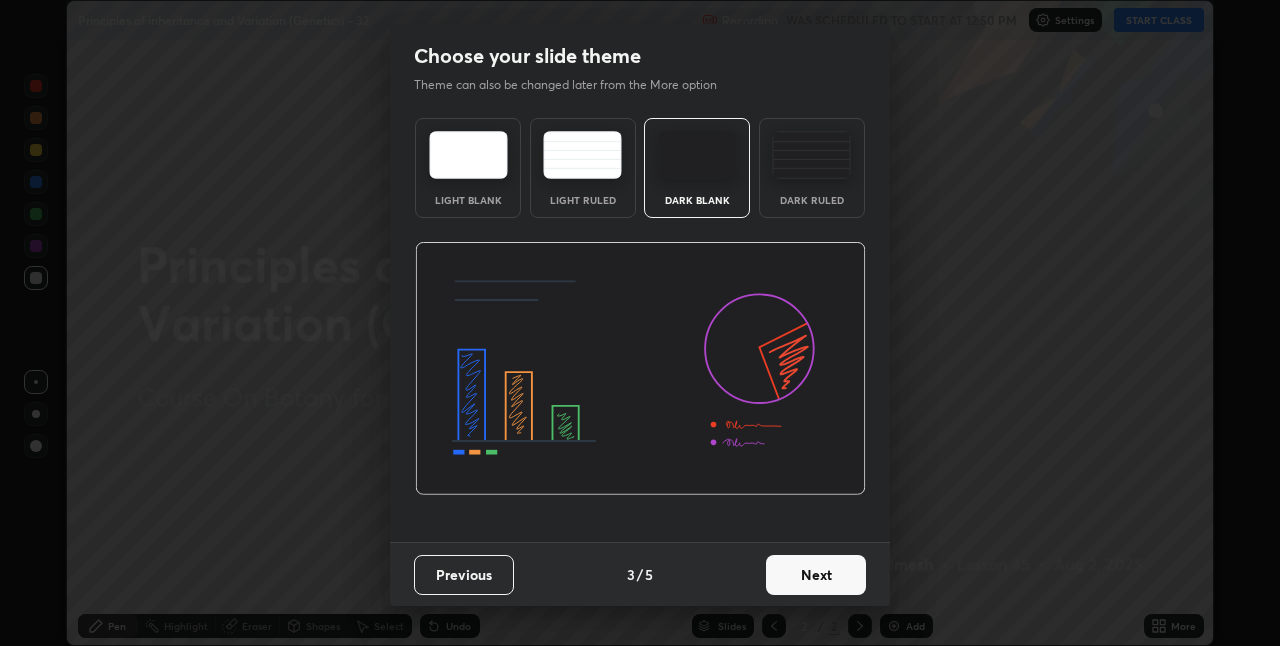 click on "Next" at bounding box center (816, 575) 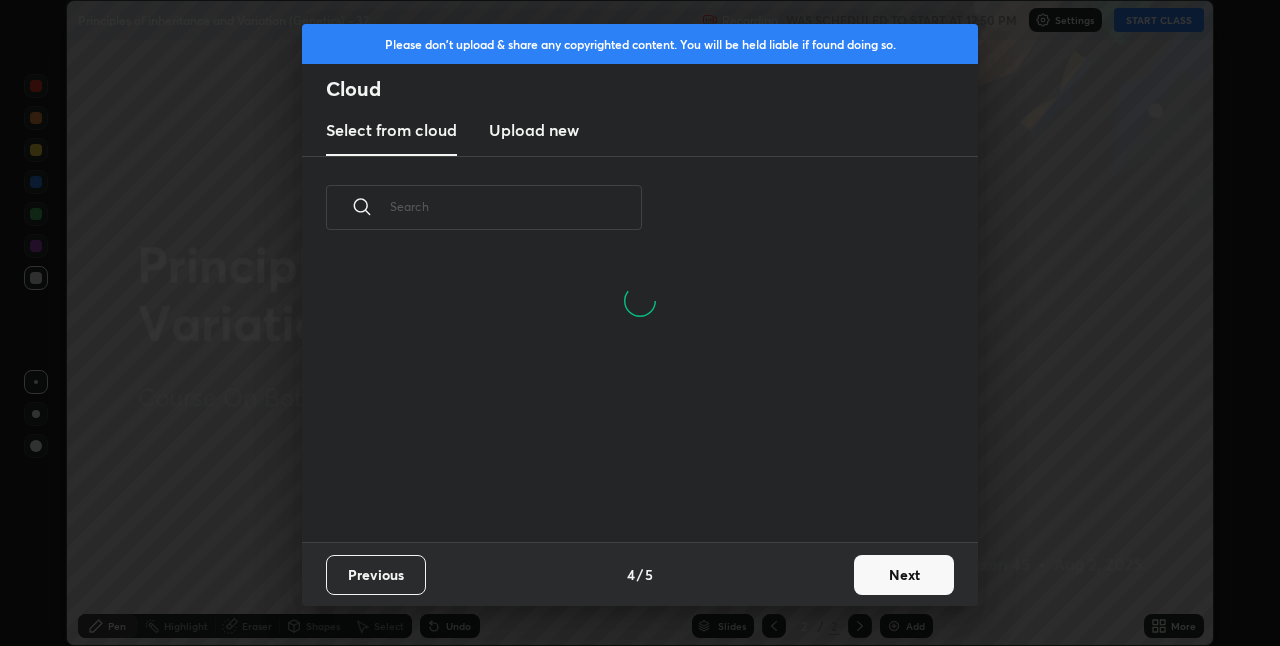 click on "Next" at bounding box center [904, 575] 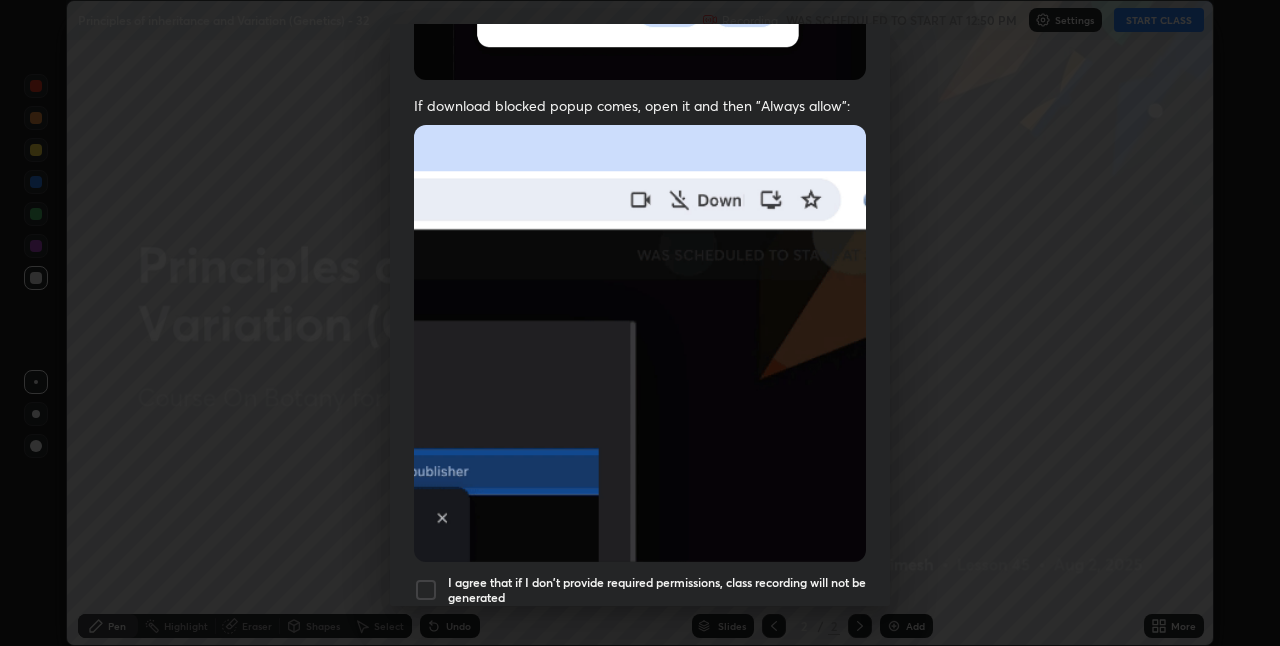 scroll, scrollTop: 345, scrollLeft: 0, axis: vertical 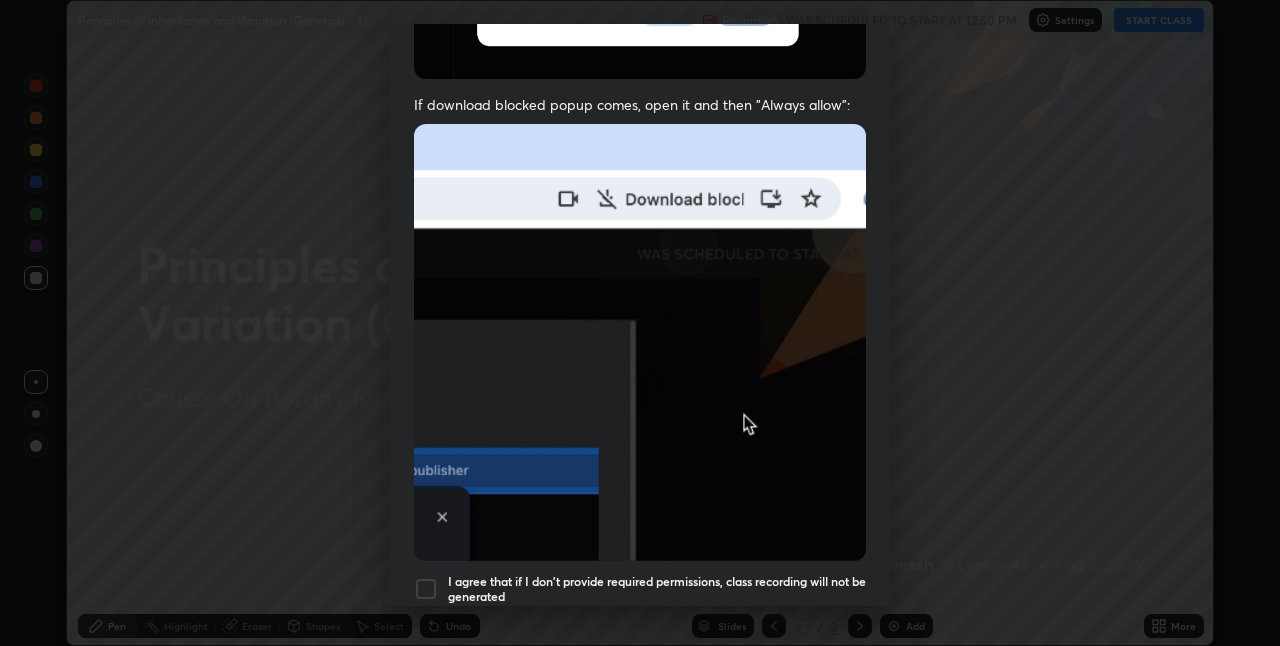 click at bounding box center [426, 589] 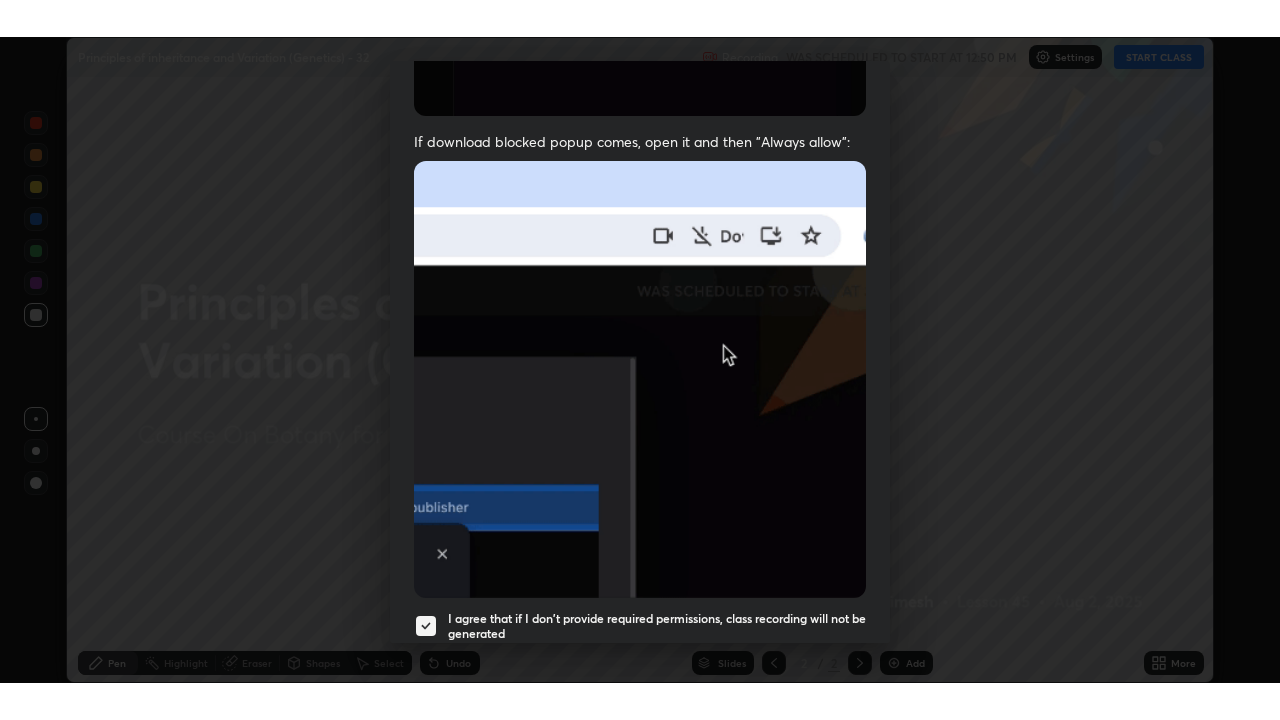 scroll, scrollTop: 418, scrollLeft: 0, axis: vertical 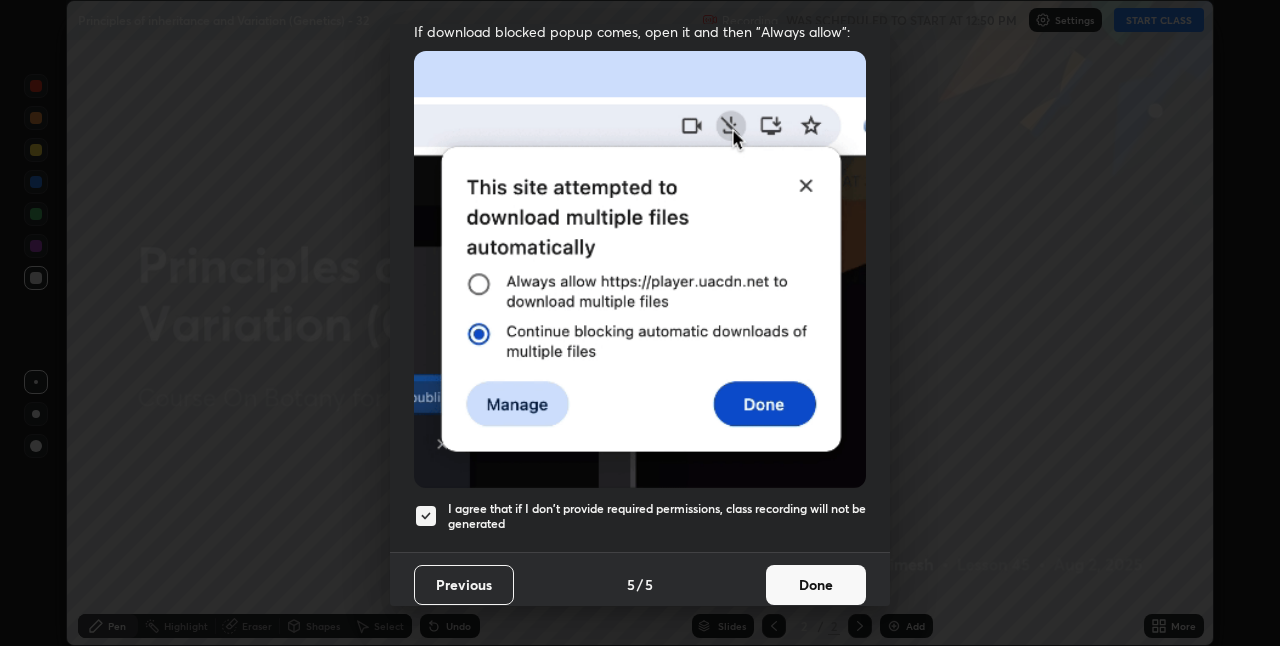 click on "Done" at bounding box center (816, 585) 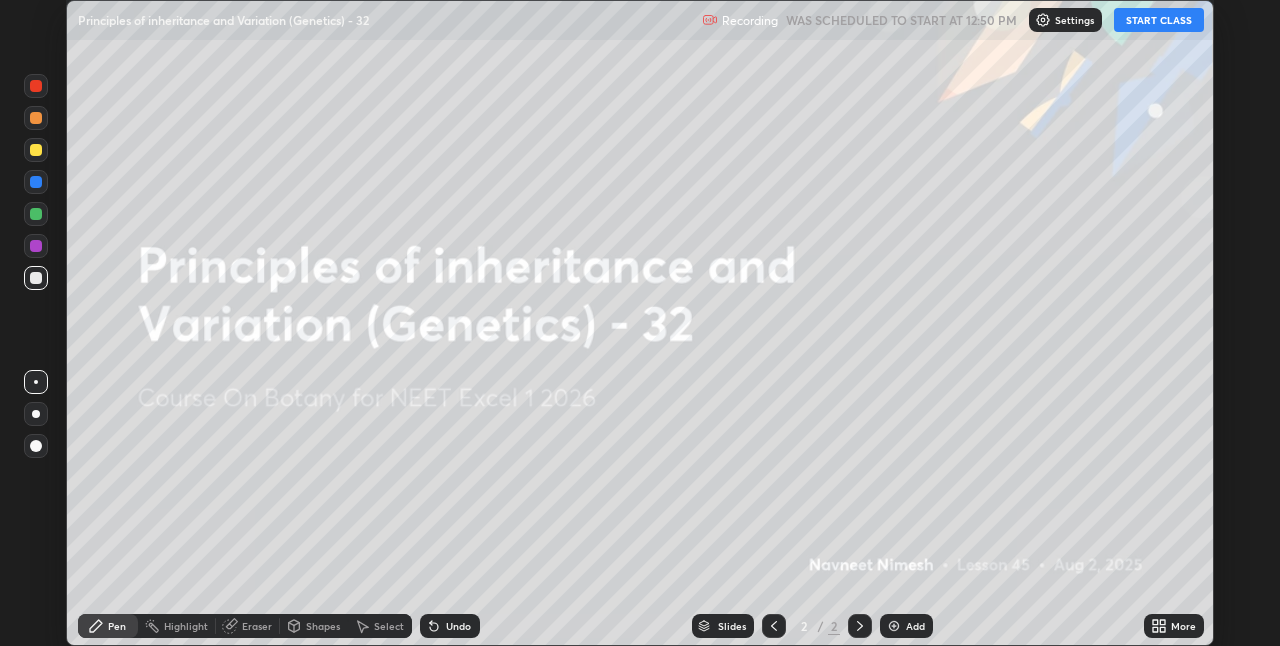 click 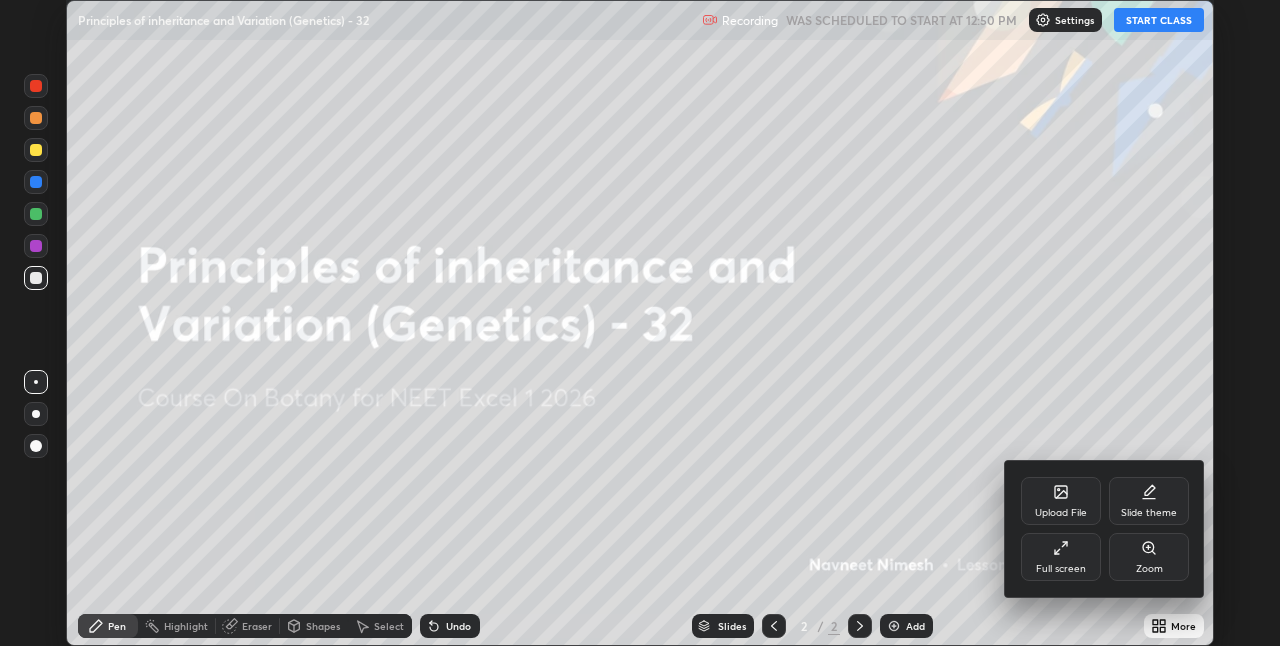 click 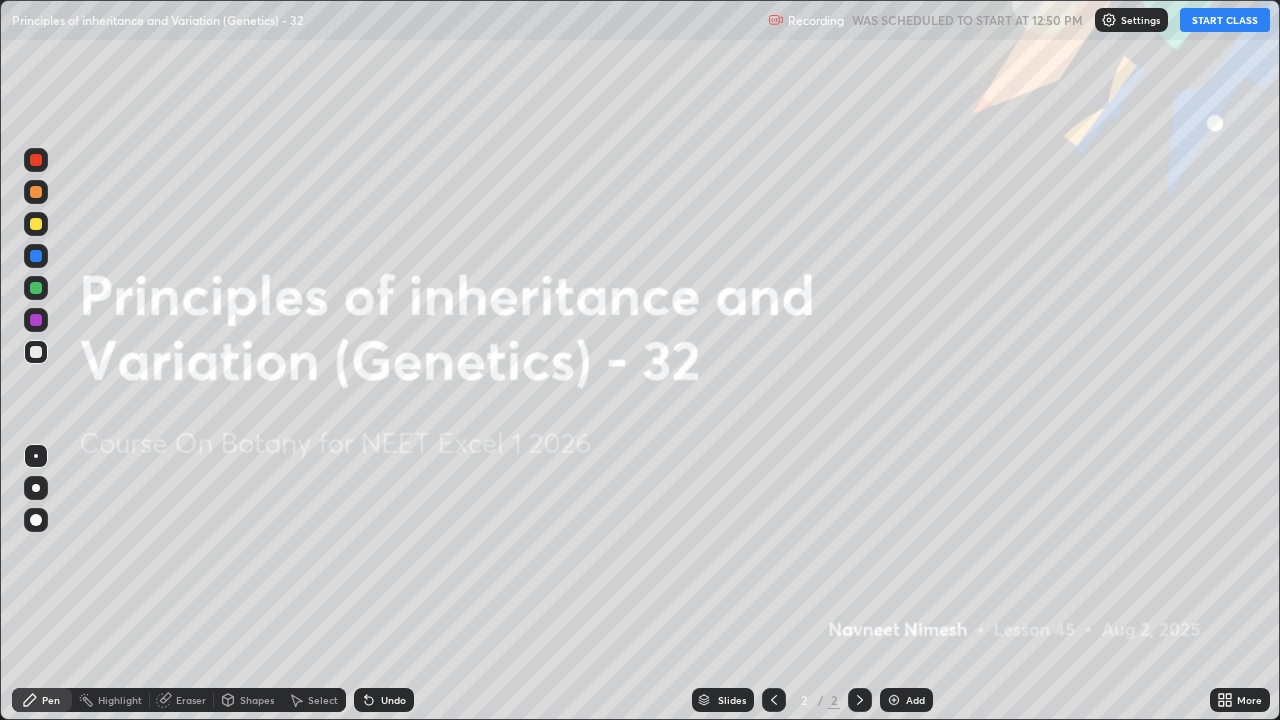 scroll, scrollTop: 99280, scrollLeft: 98720, axis: both 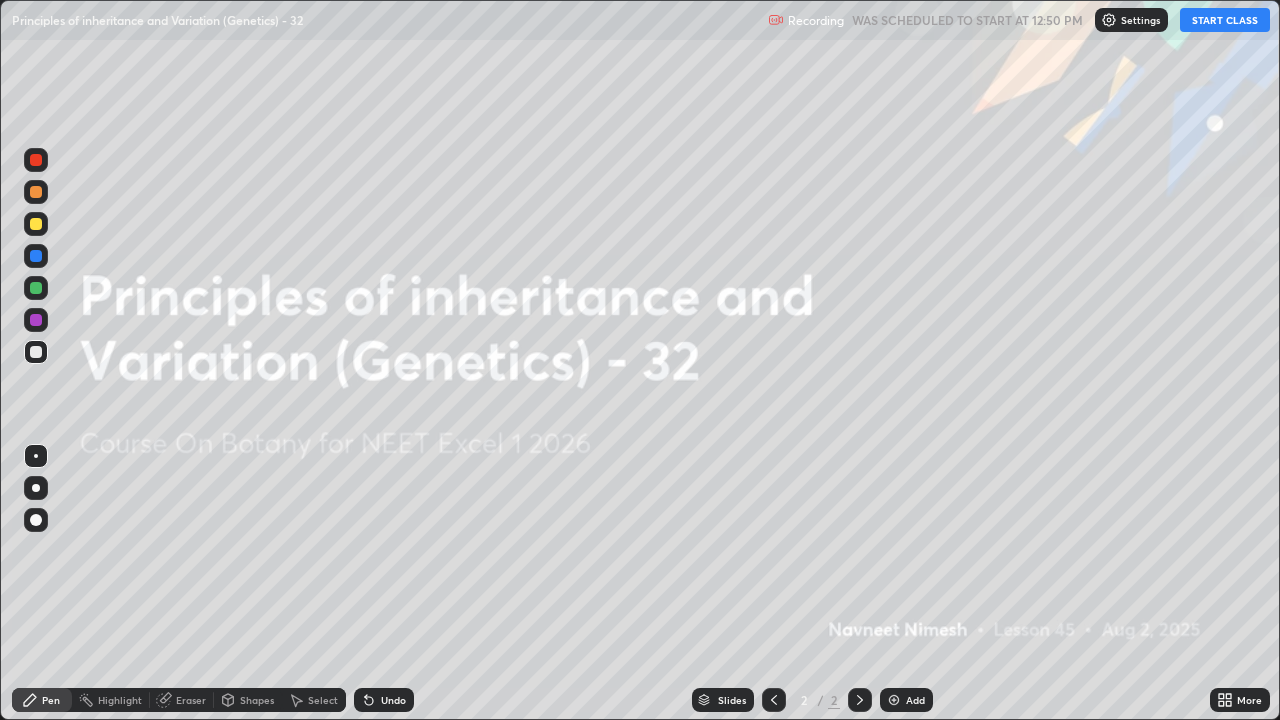 click on "START CLASS" at bounding box center [1225, 20] 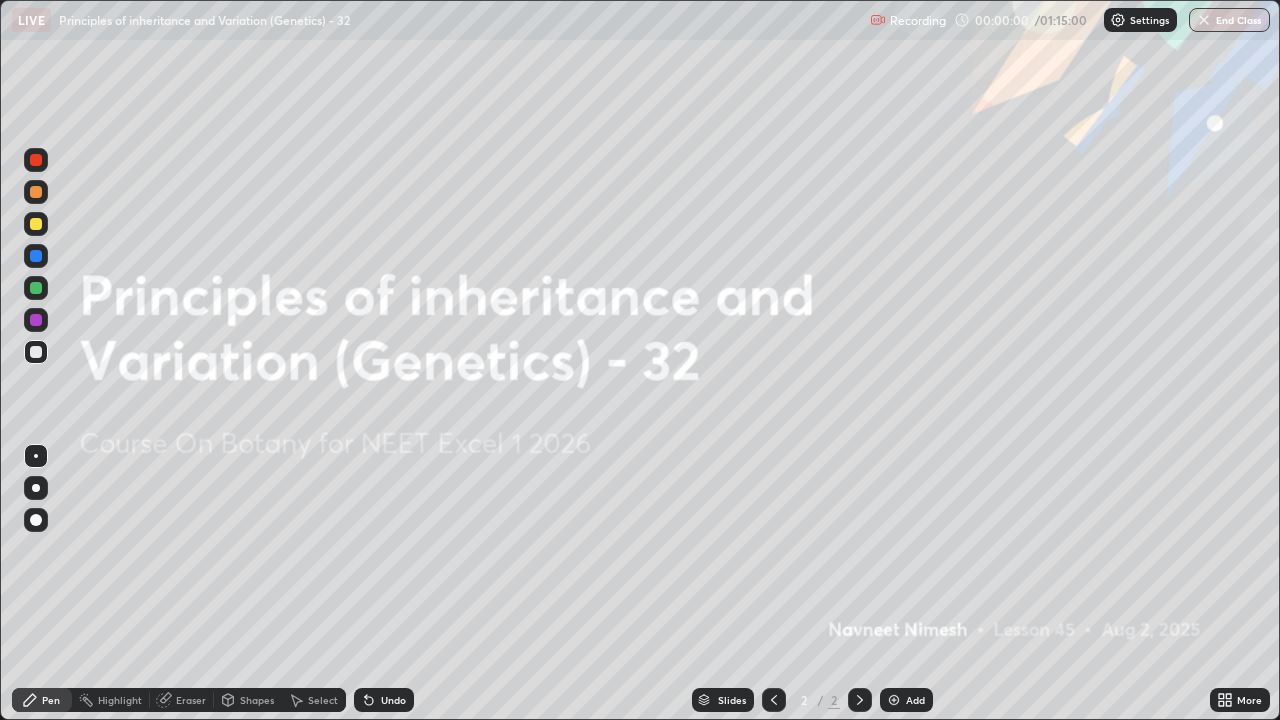 click at bounding box center [894, 700] 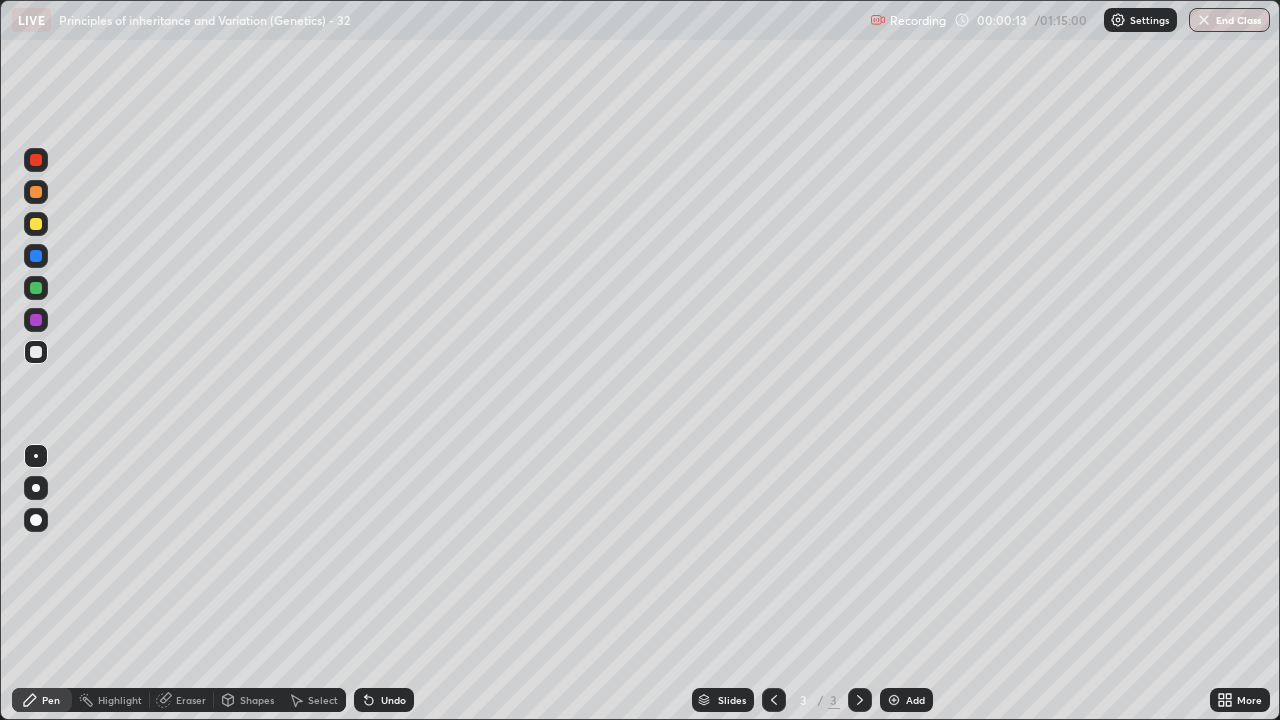 click at bounding box center [36, 224] 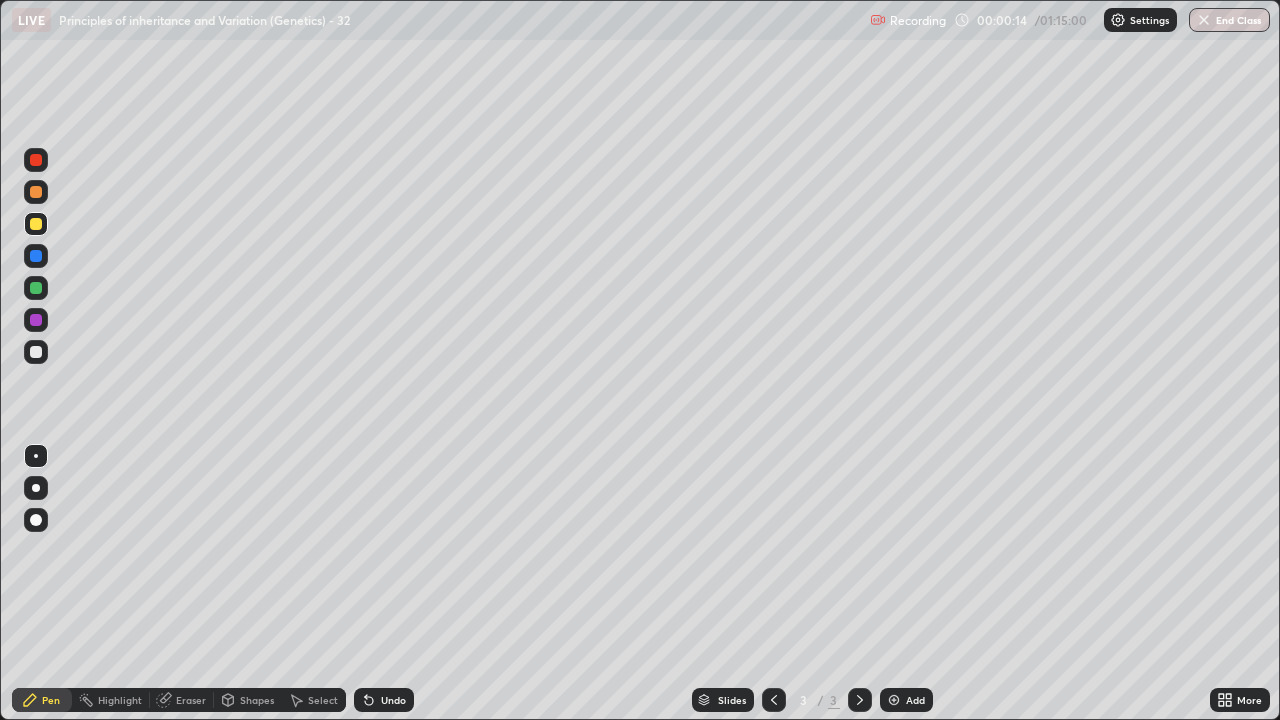 click at bounding box center (36, 520) 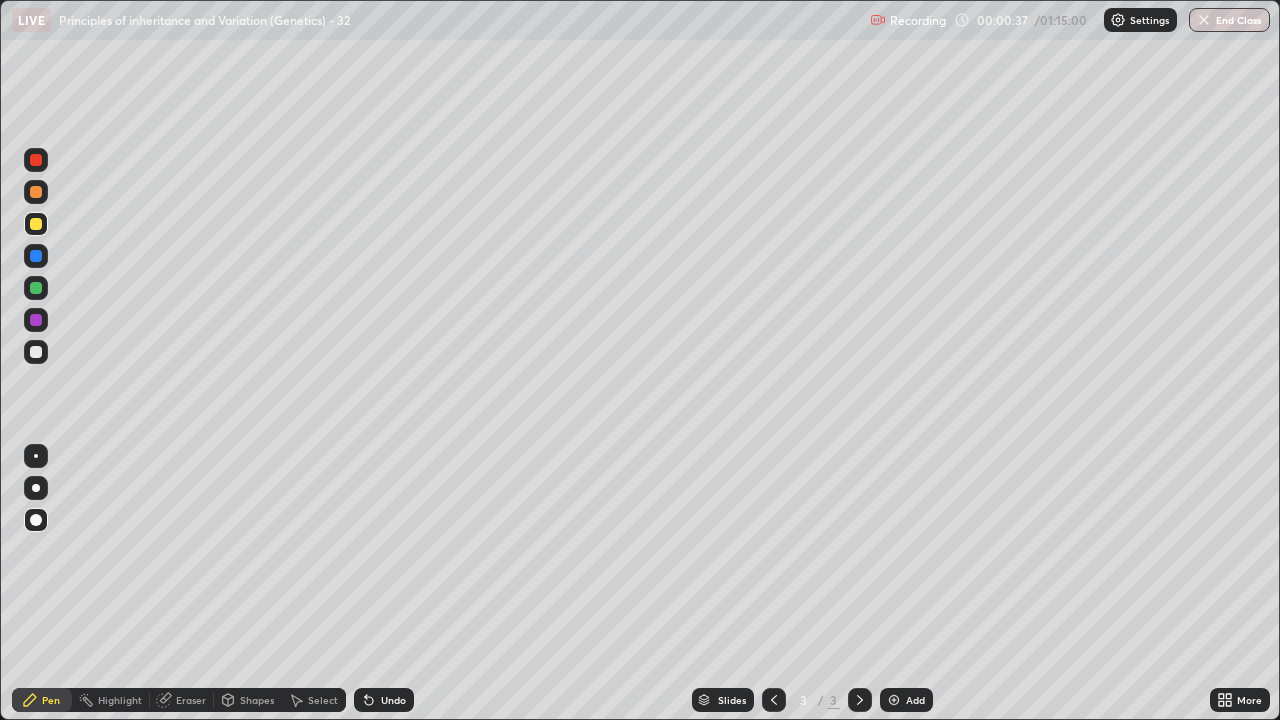 click at bounding box center [36, 352] 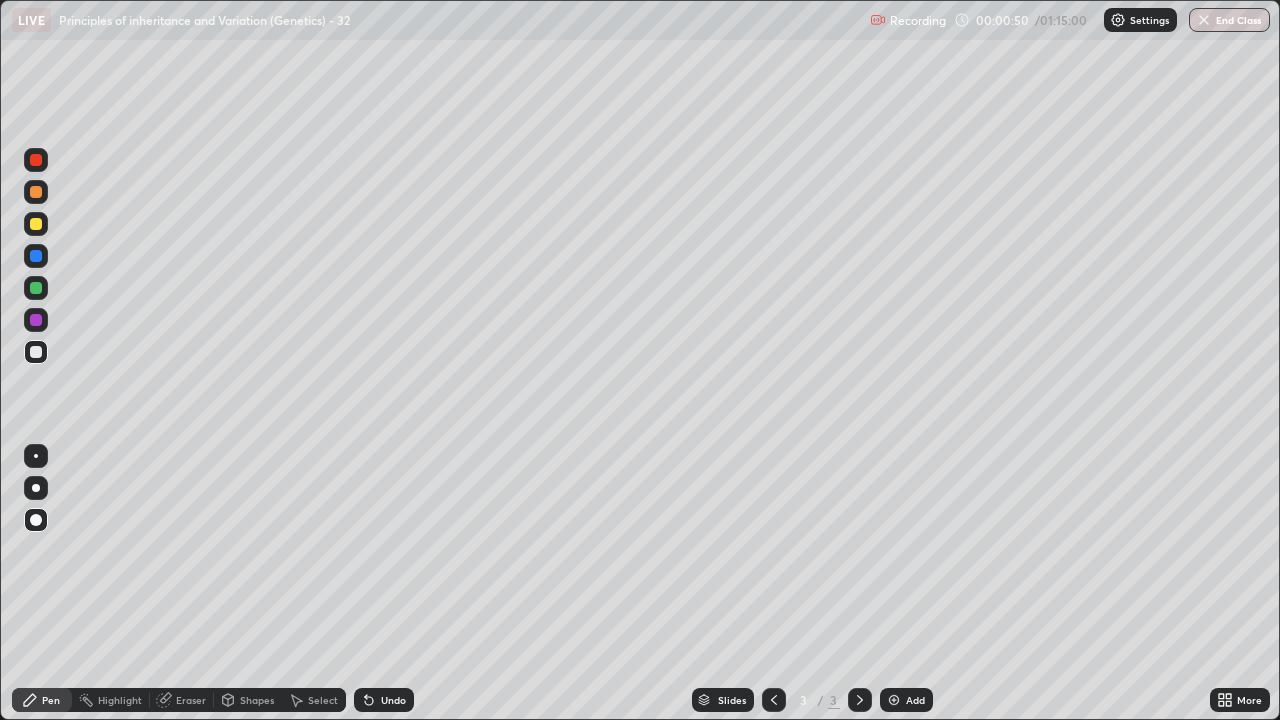click 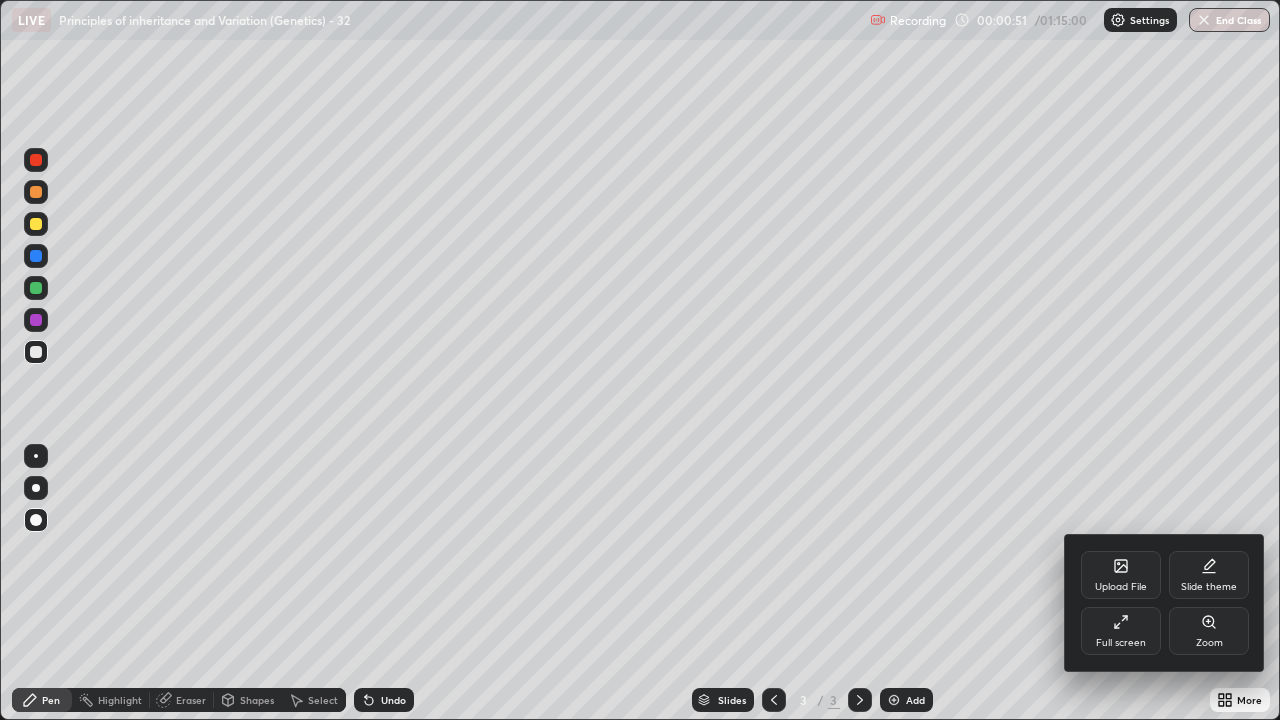 click 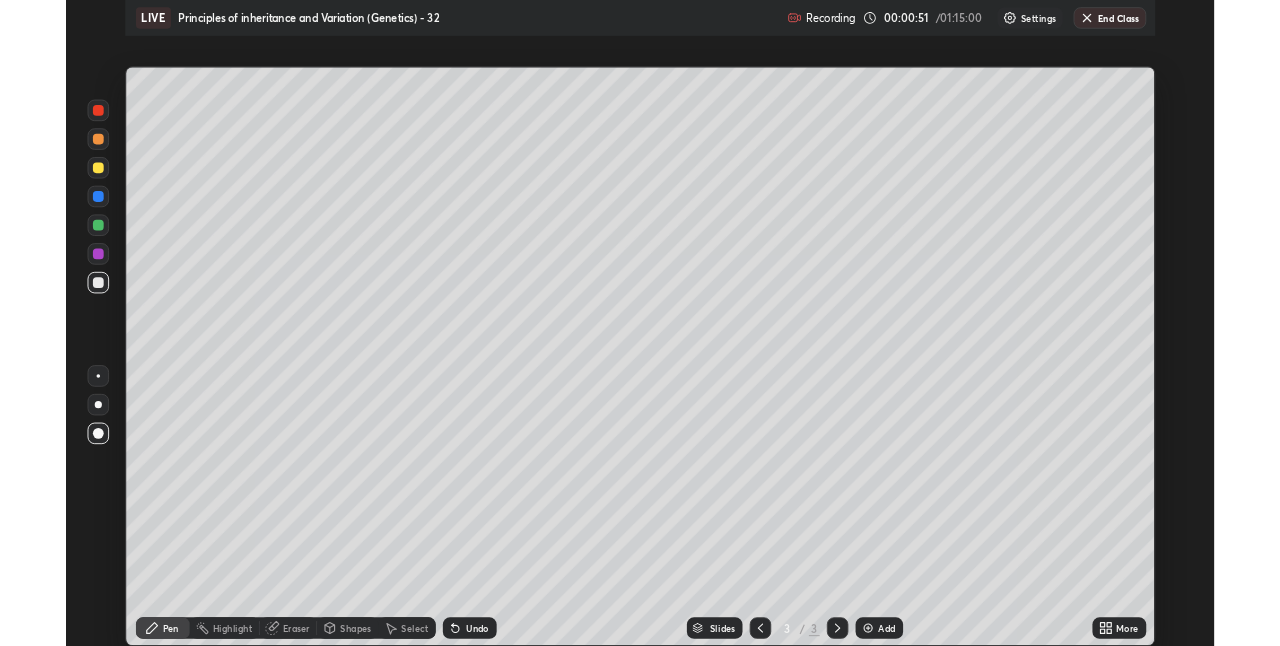 scroll, scrollTop: 646, scrollLeft: 1280, axis: both 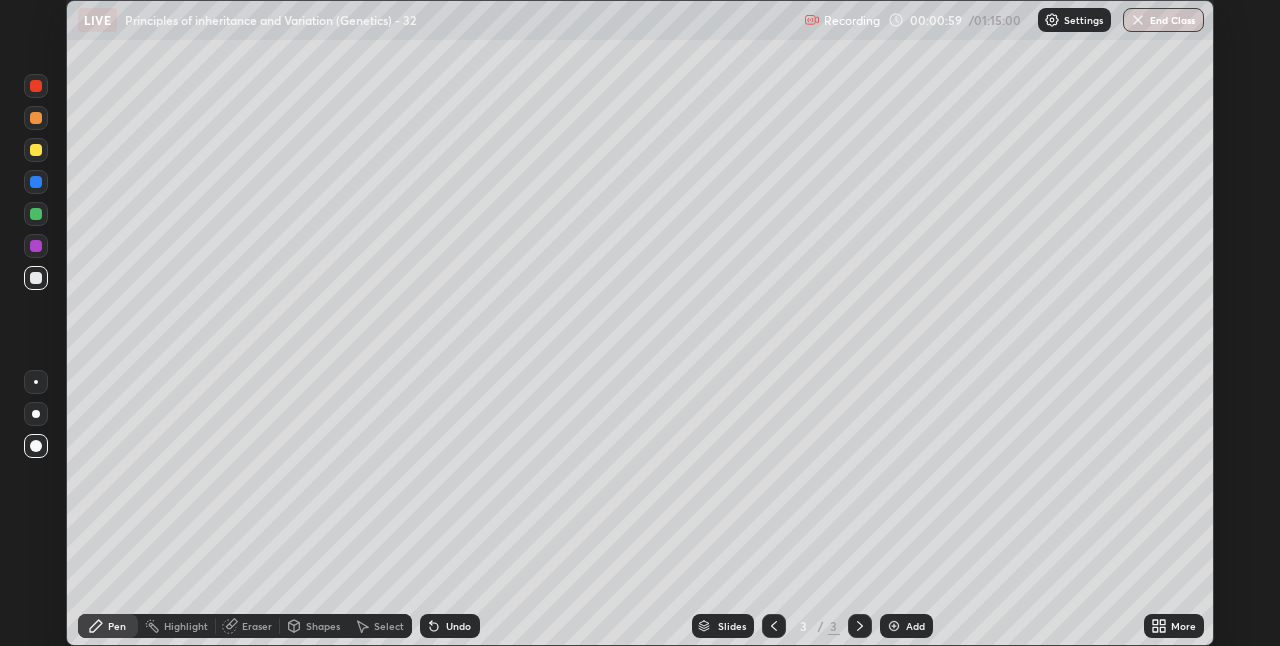 click 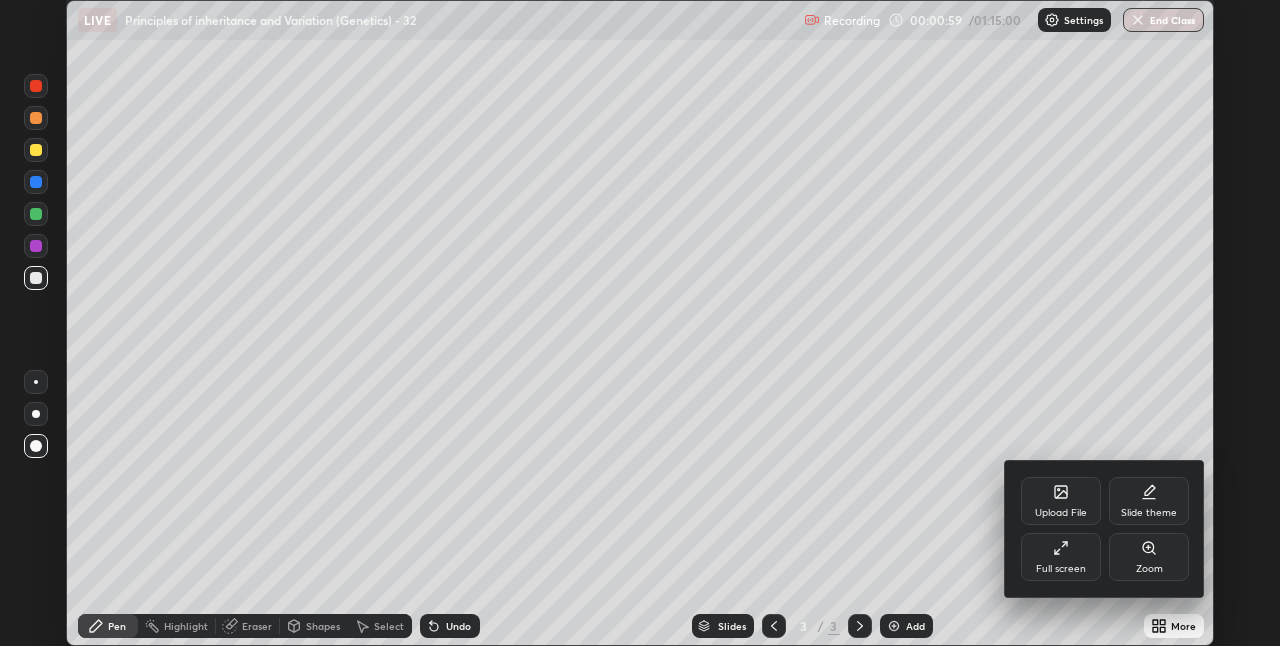click 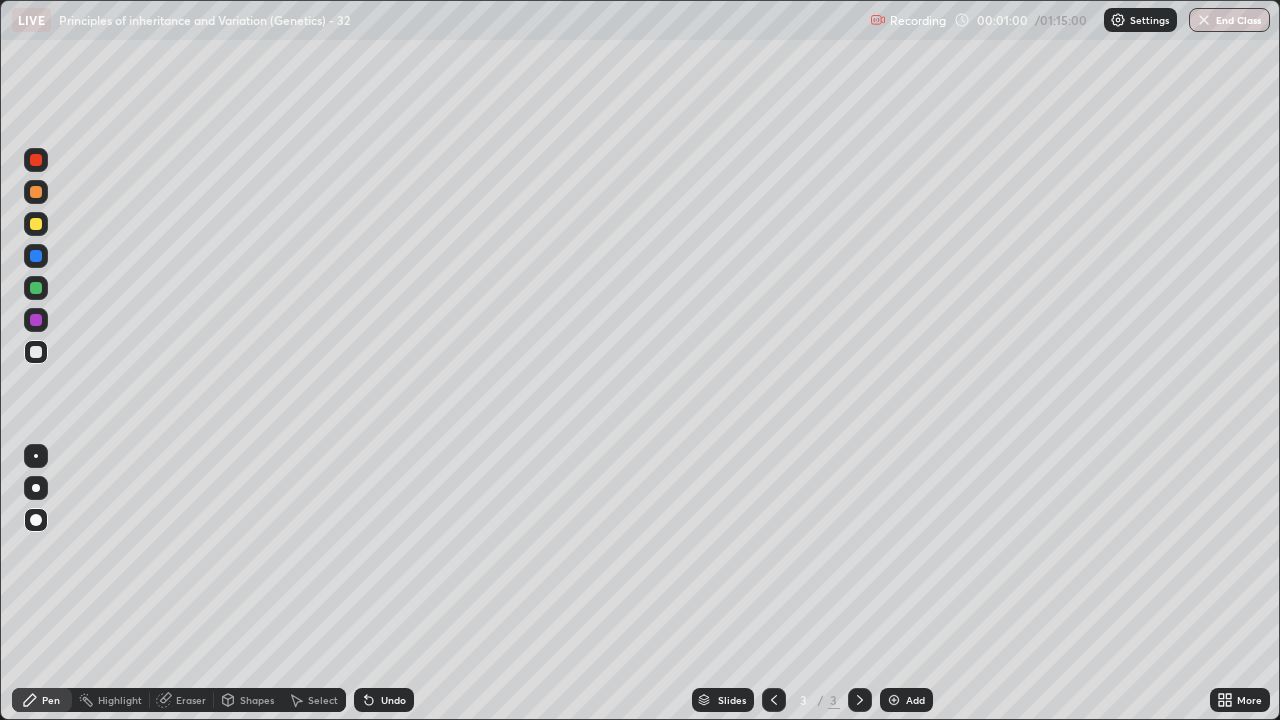 scroll, scrollTop: 99280, scrollLeft: 98720, axis: both 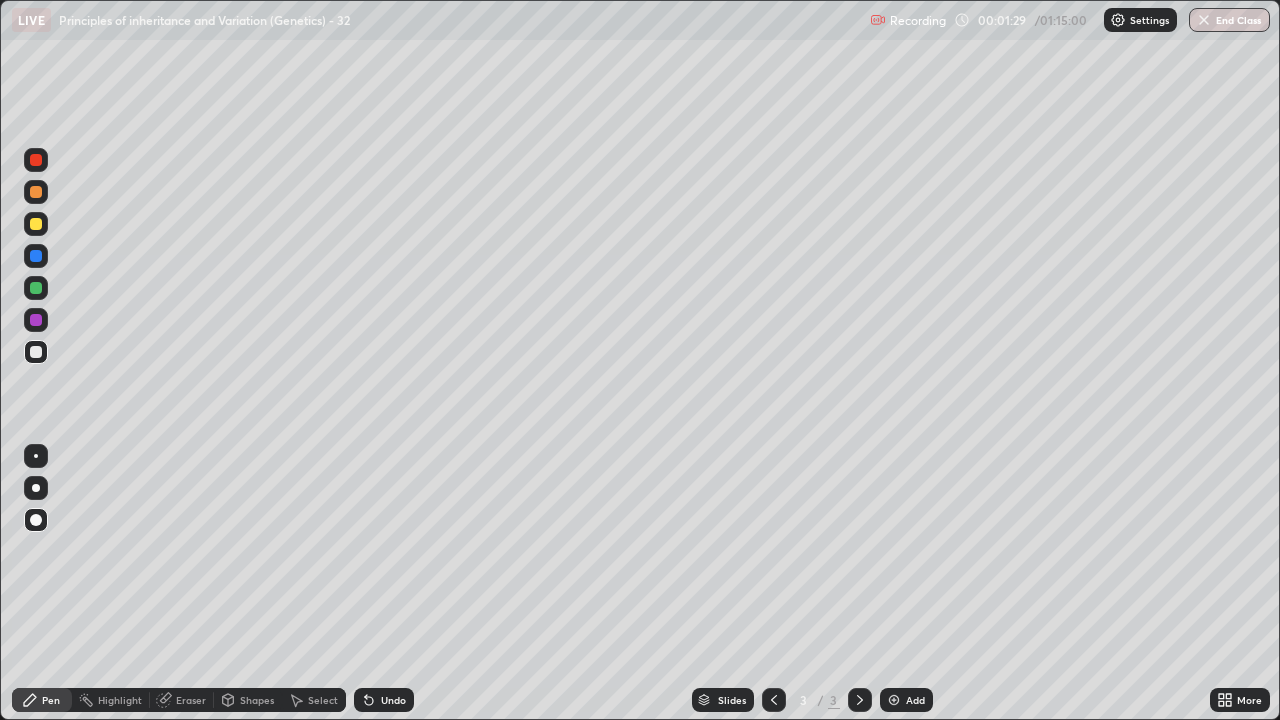 click at bounding box center (36, 352) 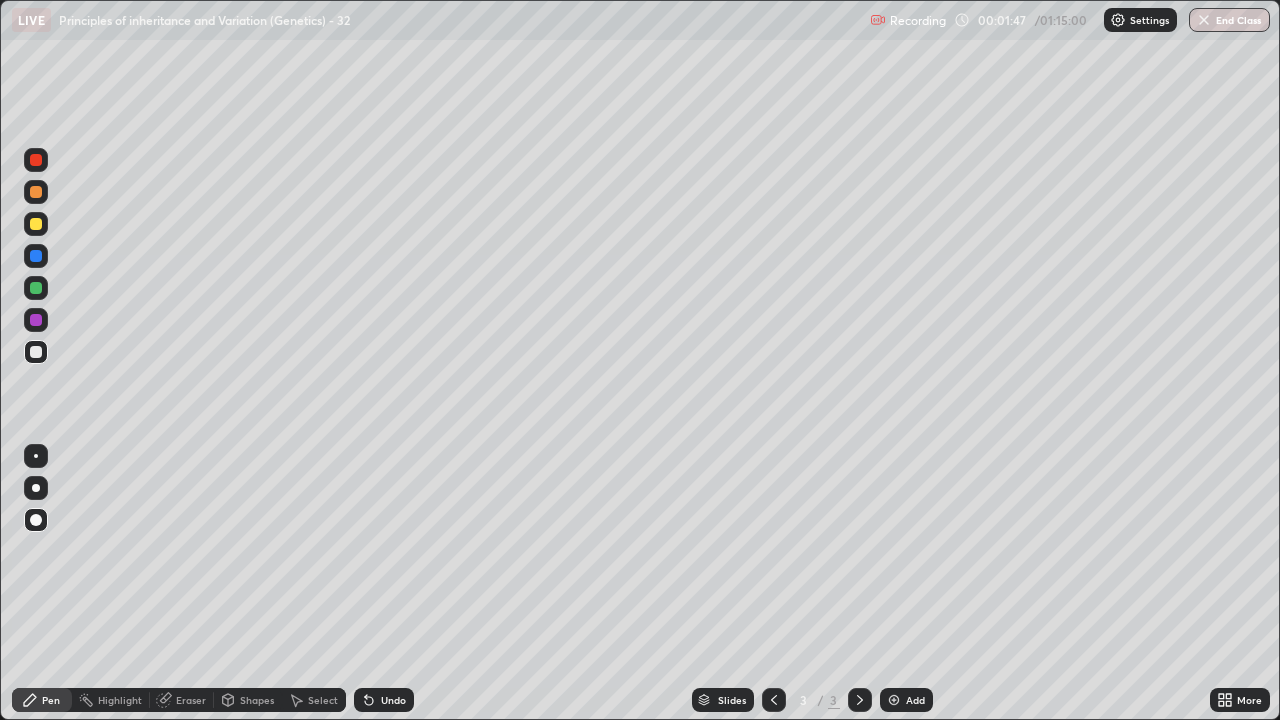 click at bounding box center [36, 520] 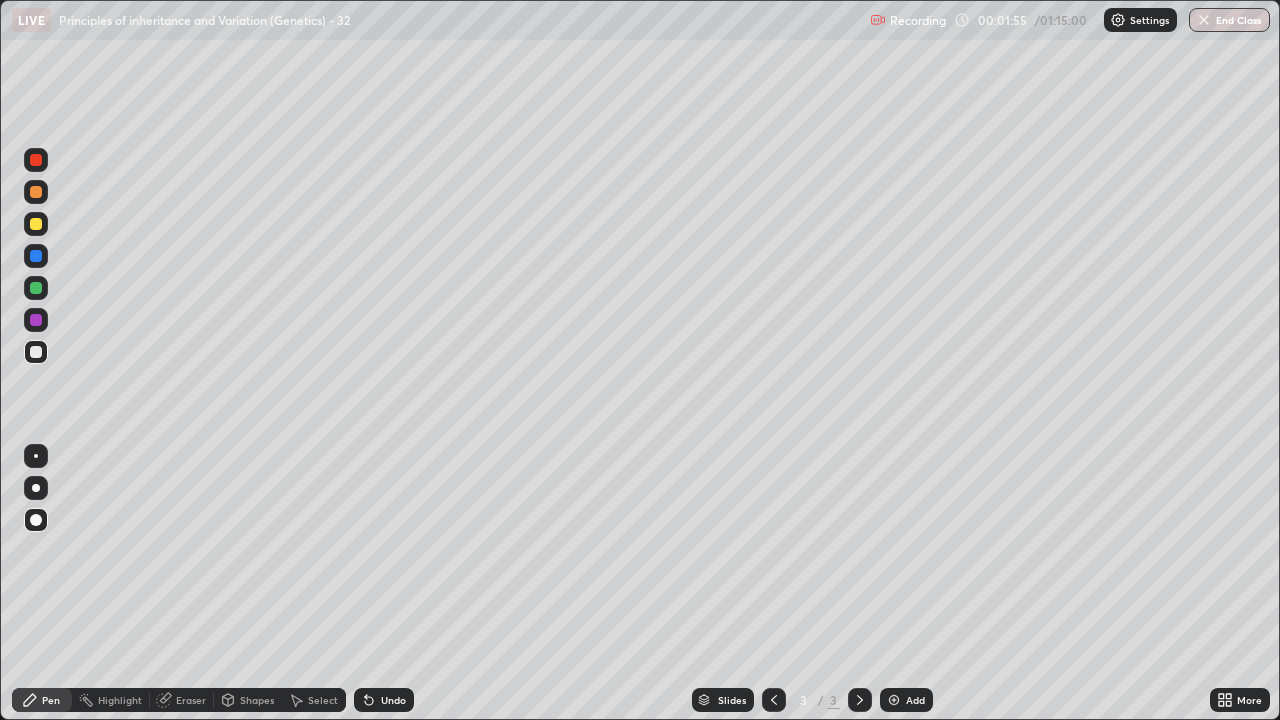 click at bounding box center (36, 192) 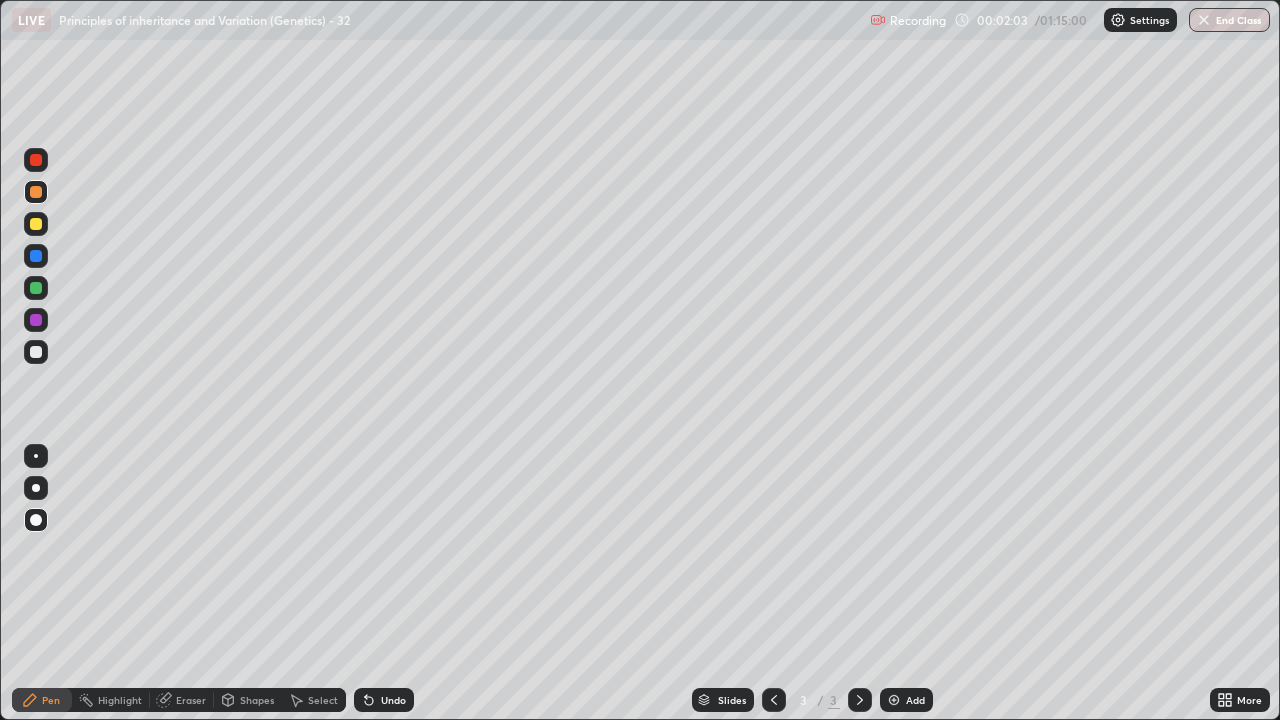 click 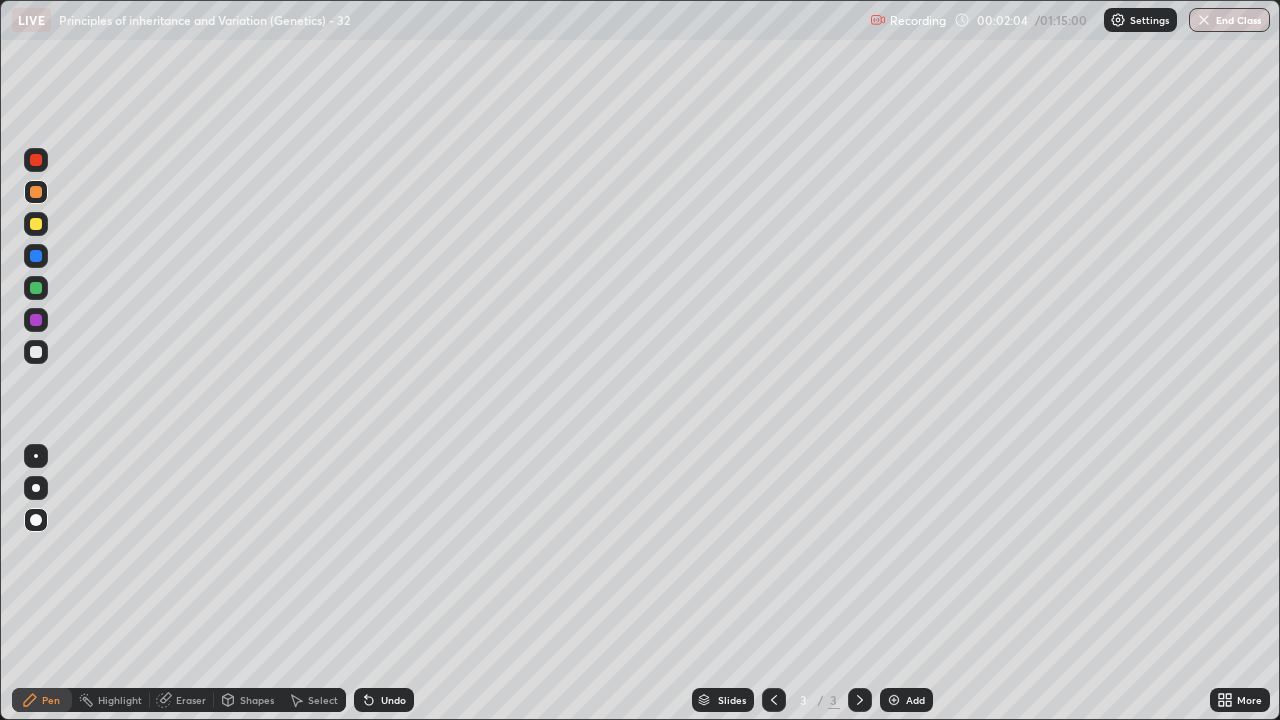 click on "Undo" at bounding box center (384, 700) 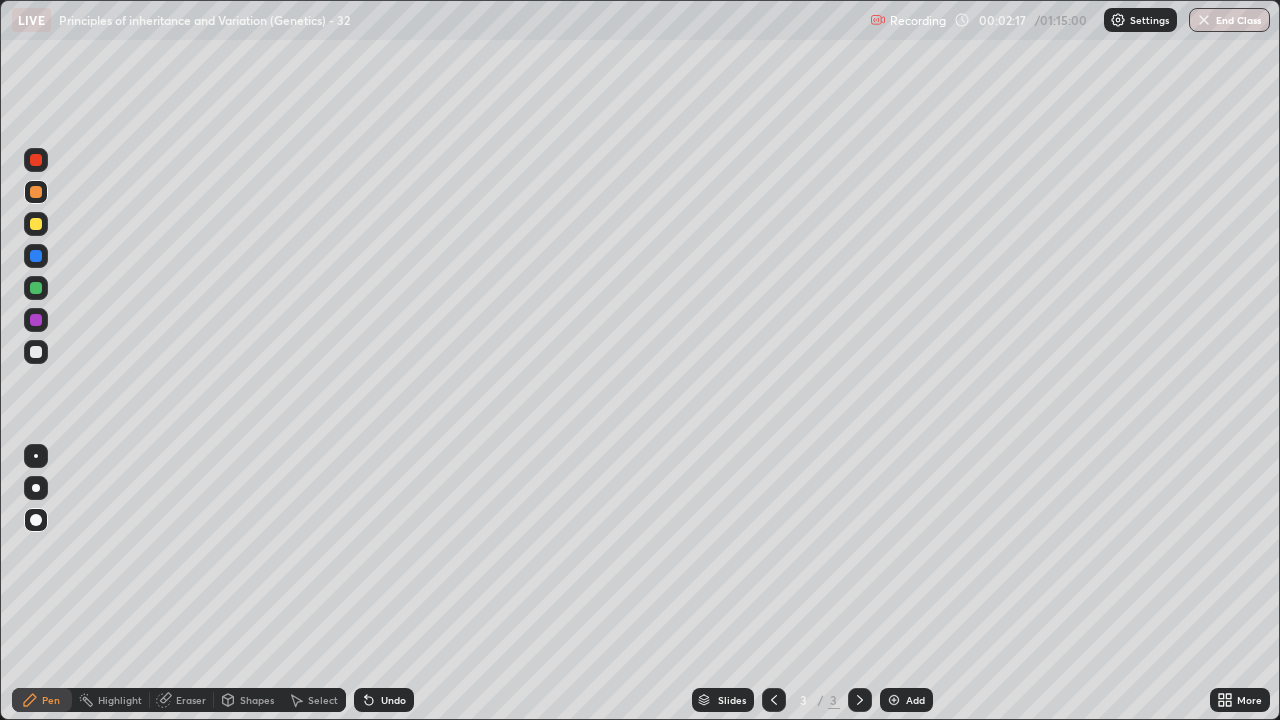 click at bounding box center [36, 352] 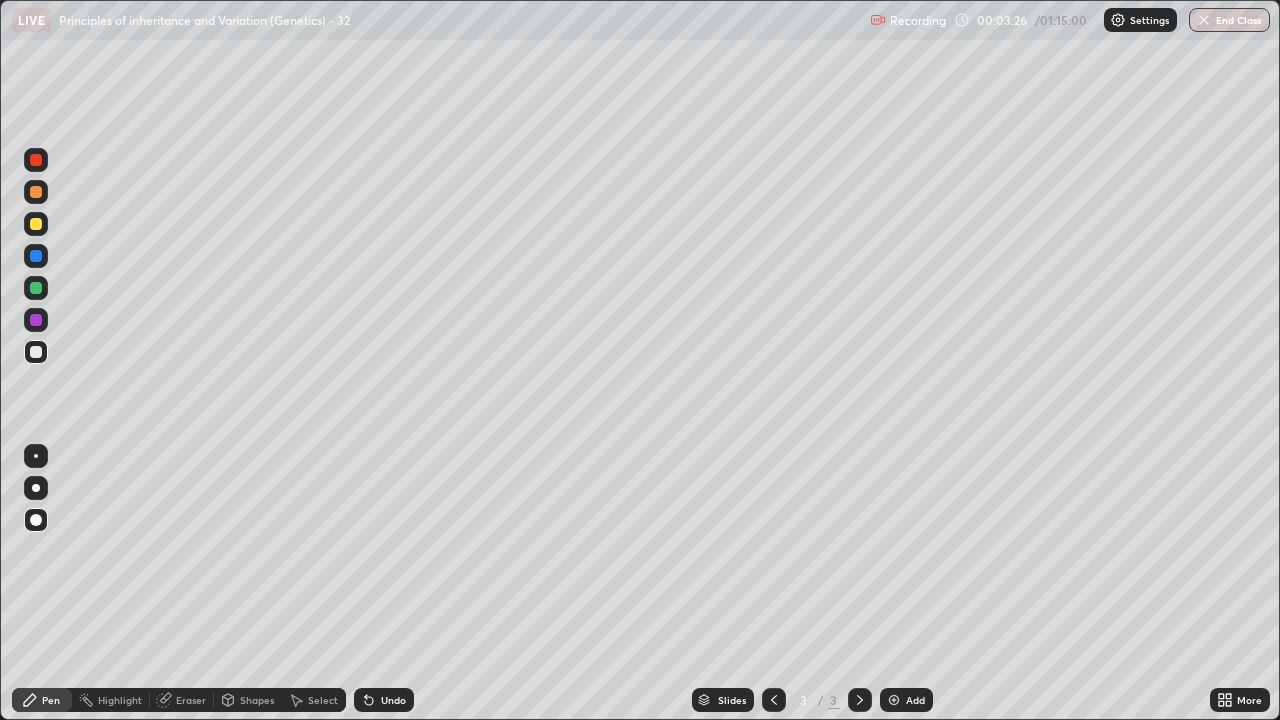 click at bounding box center (36, 352) 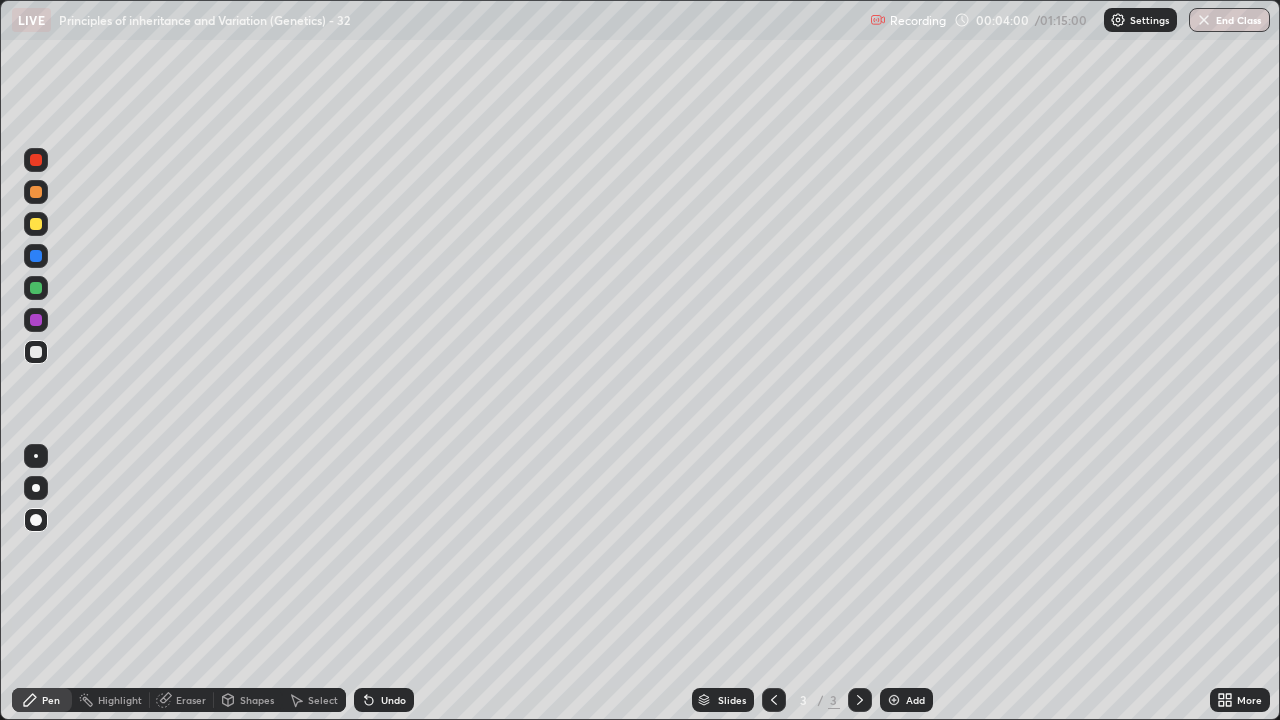 click on "Undo" at bounding box center (393, 700) 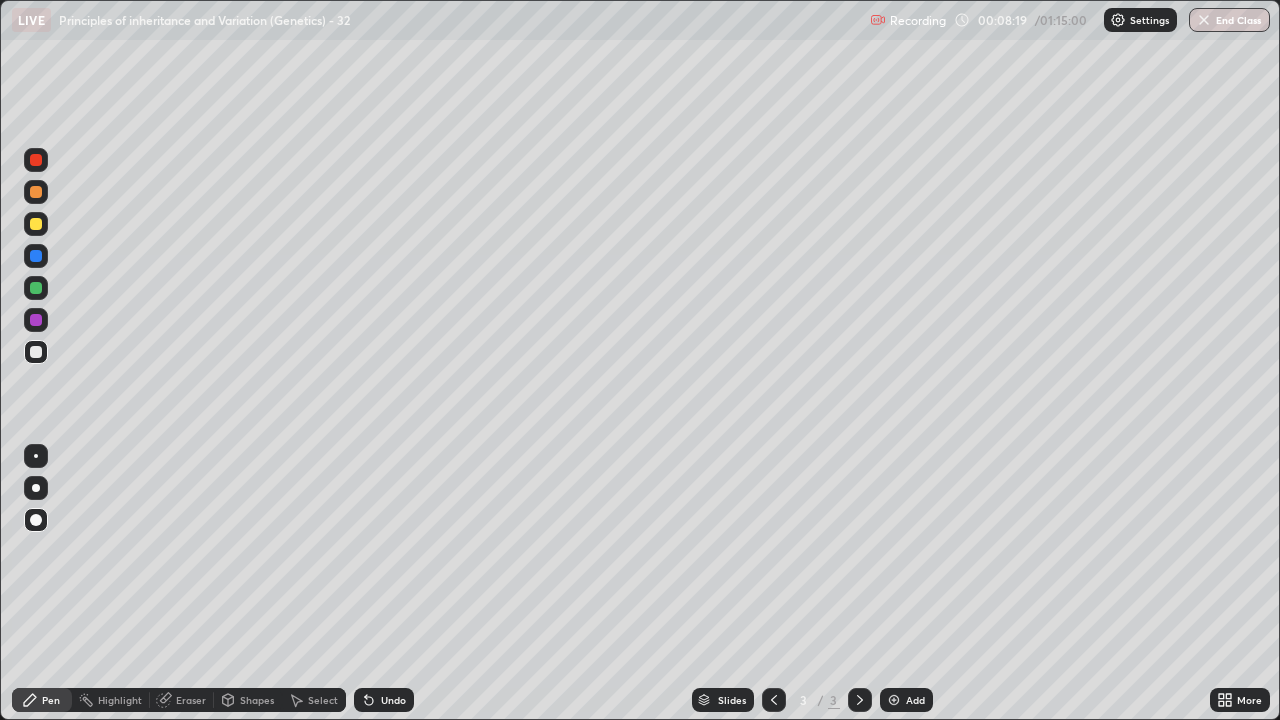 click at bounding box center [36, 256] 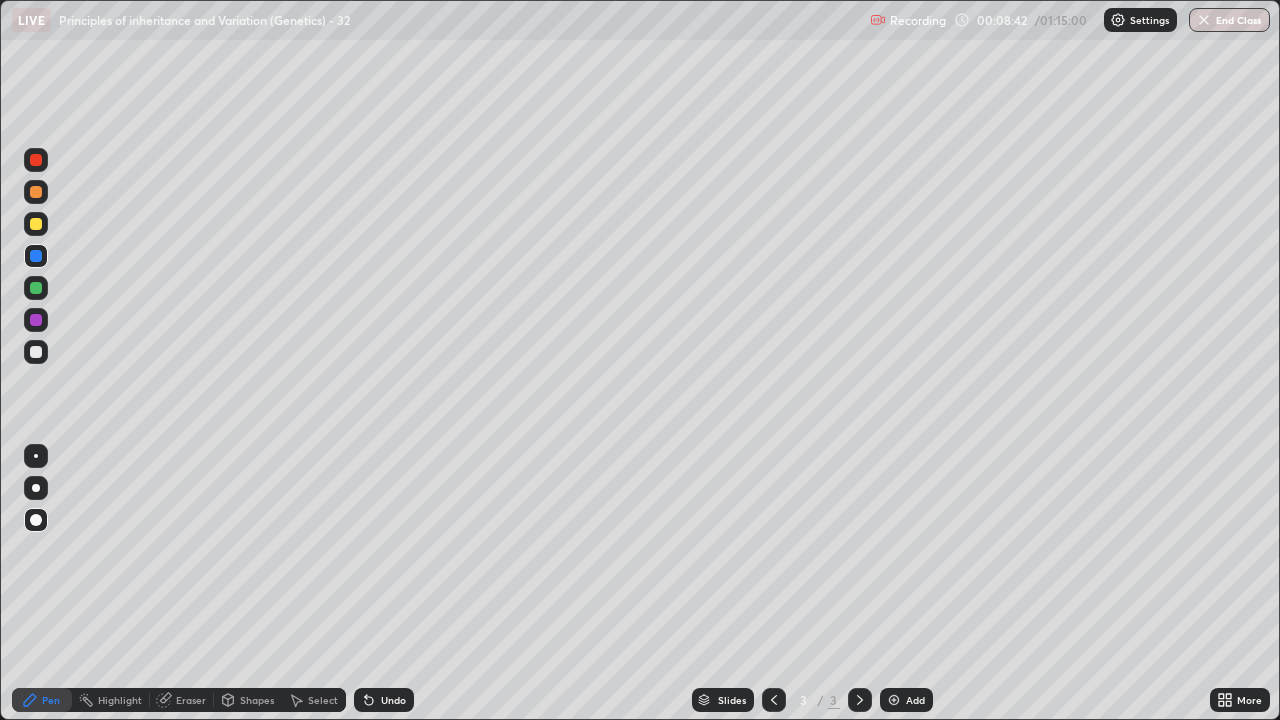 click at bounding box center [36, 352] 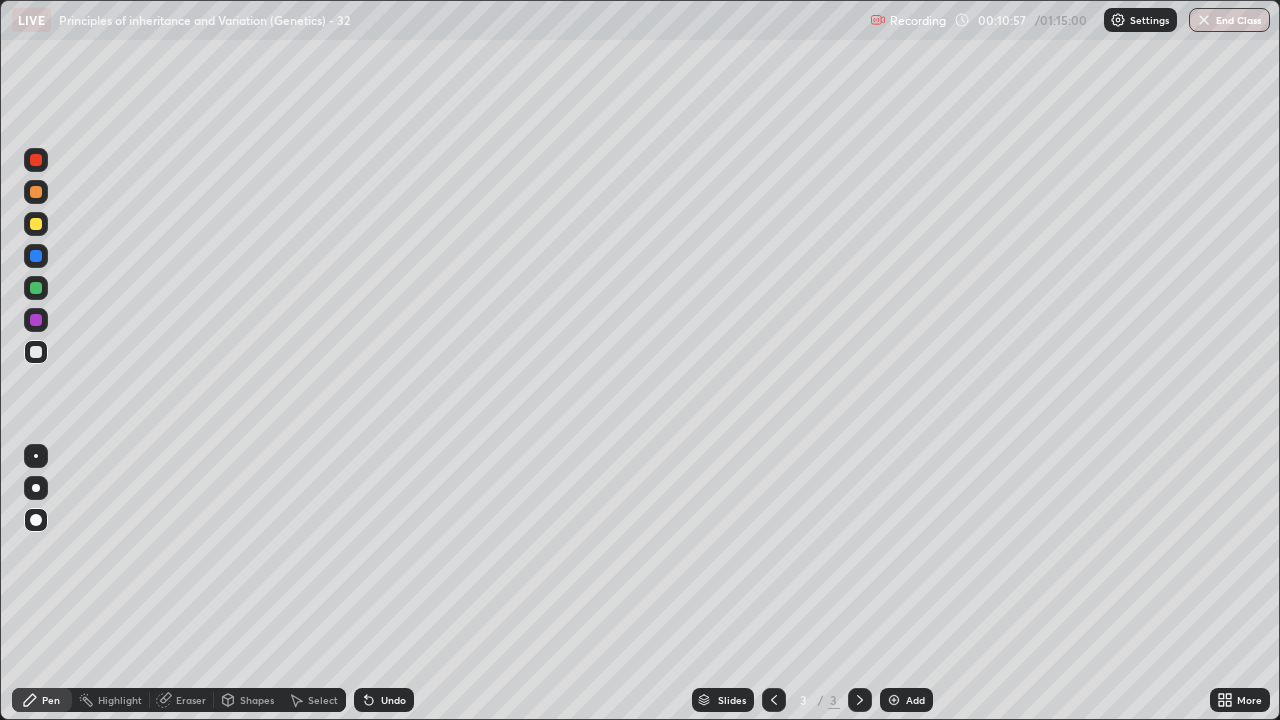 click at bounding box center [36, 352] 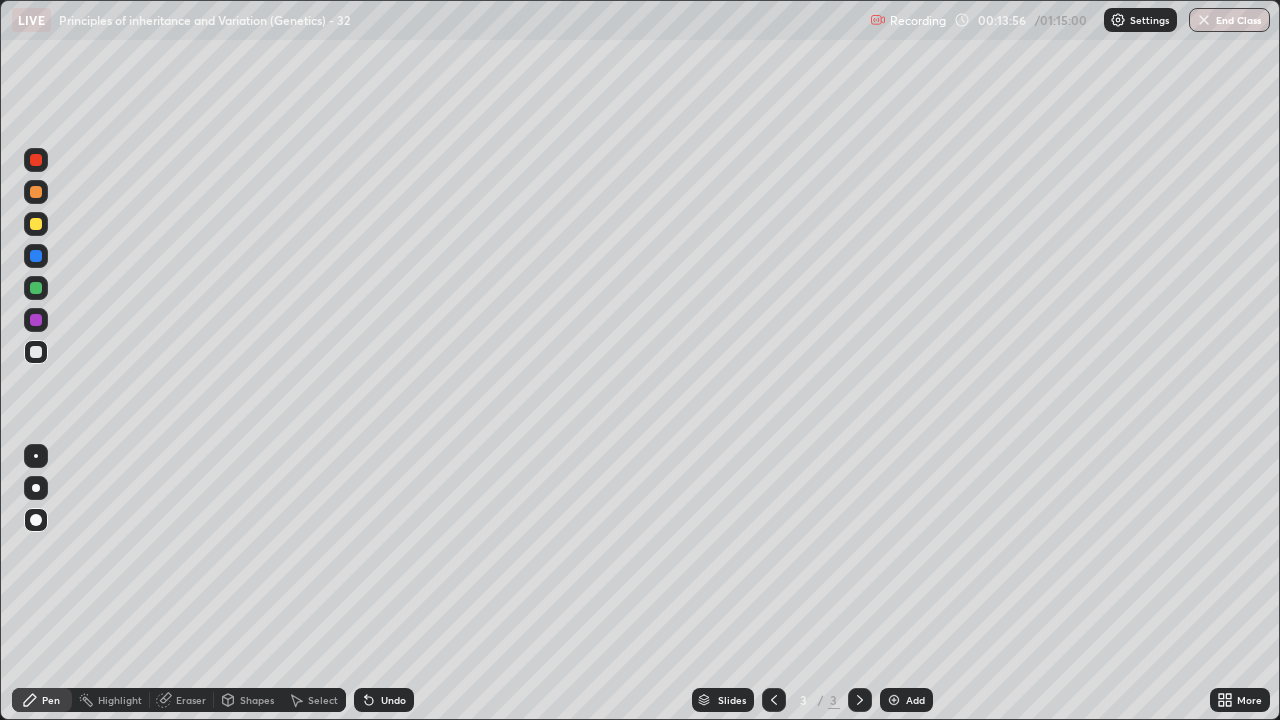 click at bounding box center (894, 700) 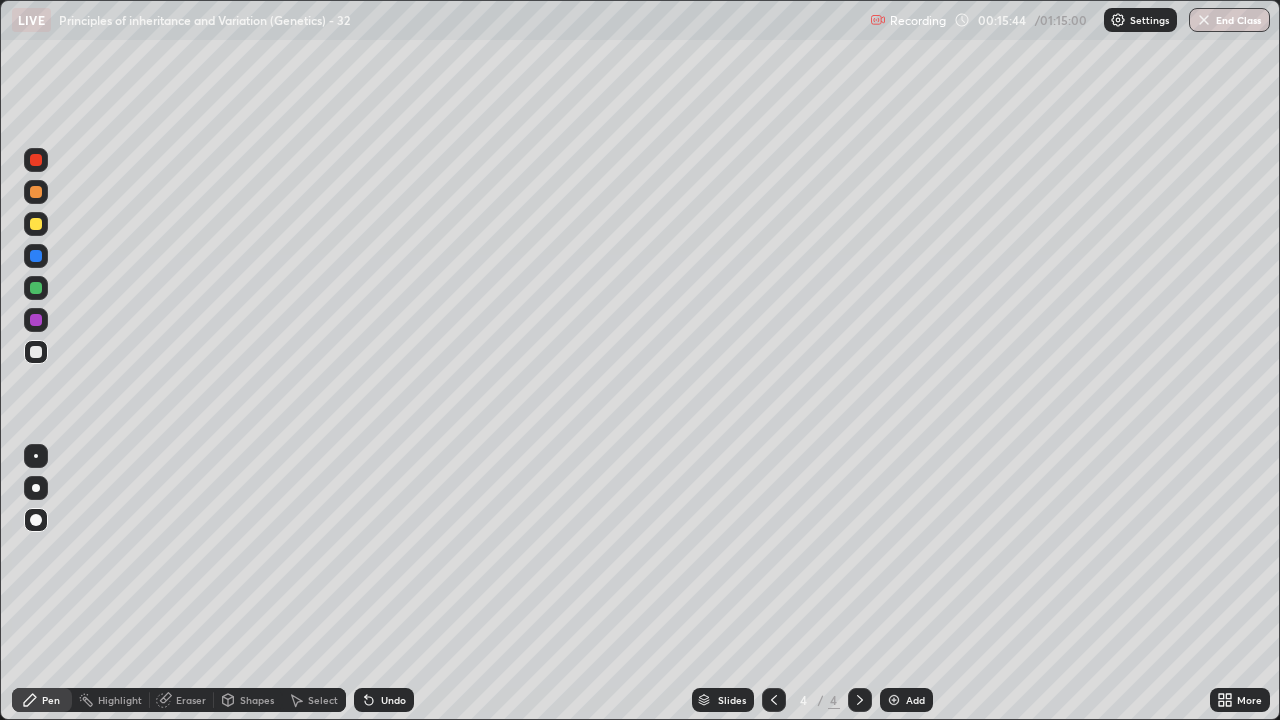 click 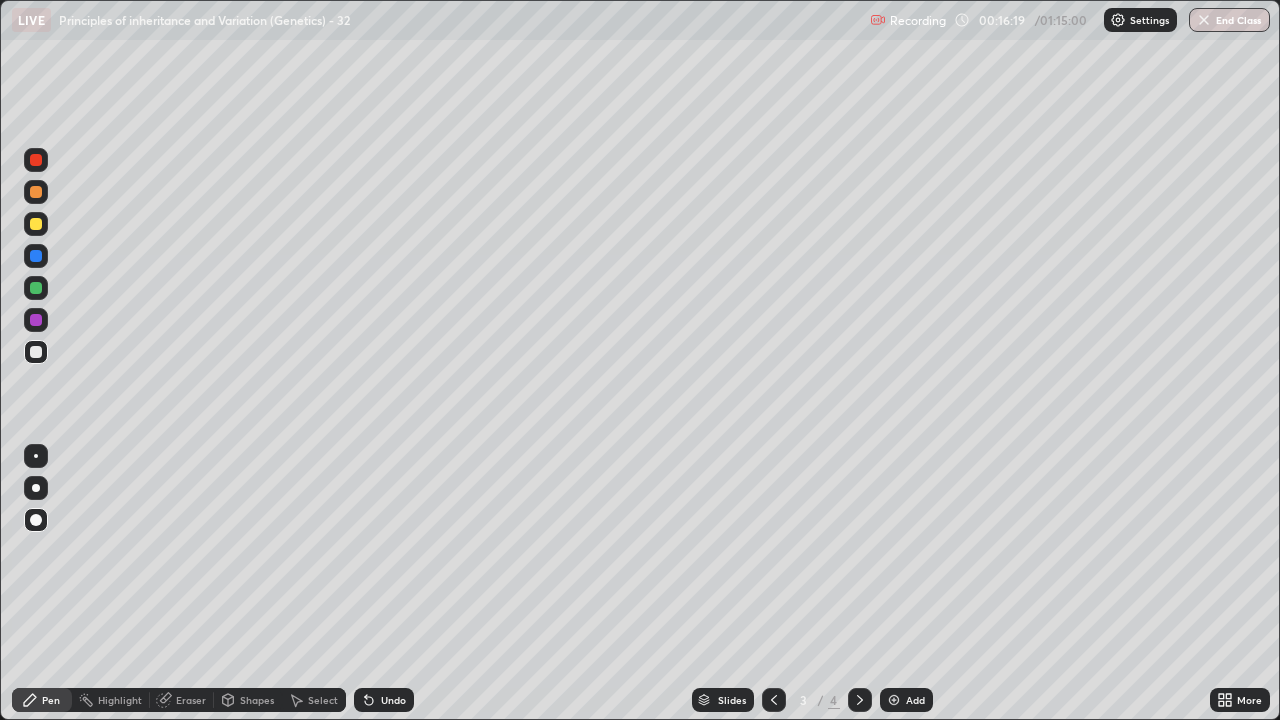 click 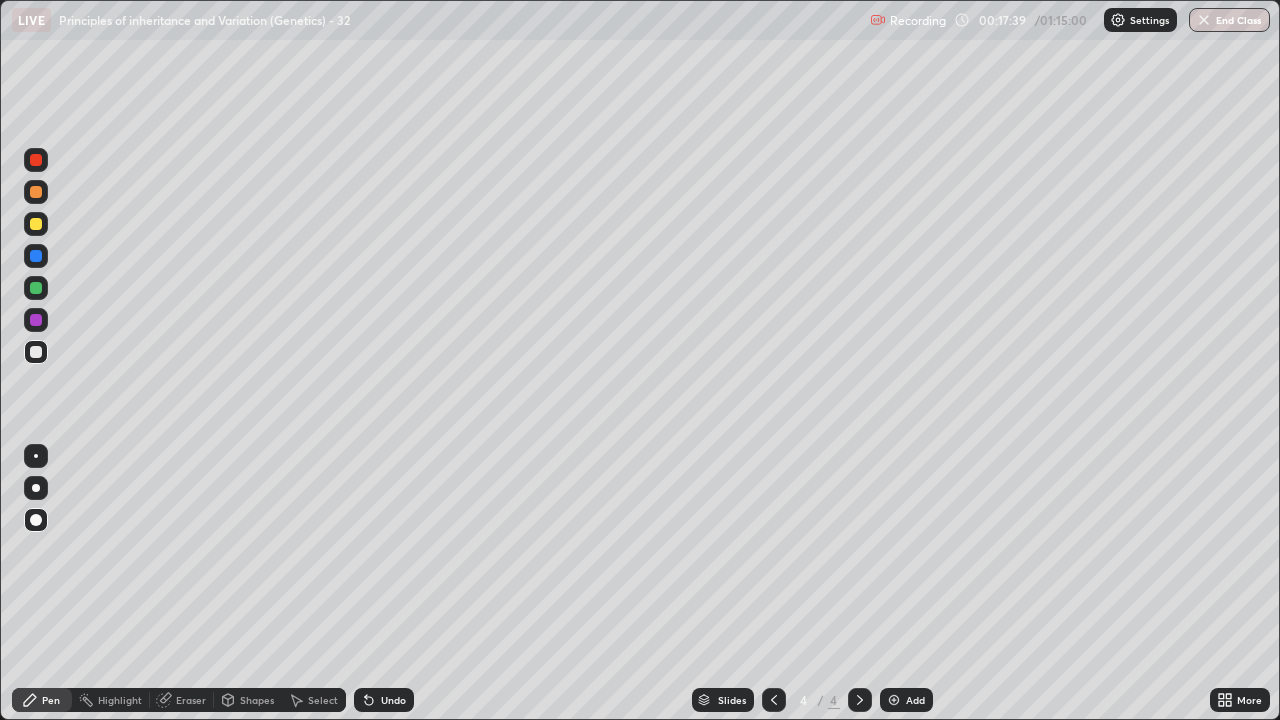 click at bounding box center [36, 288] 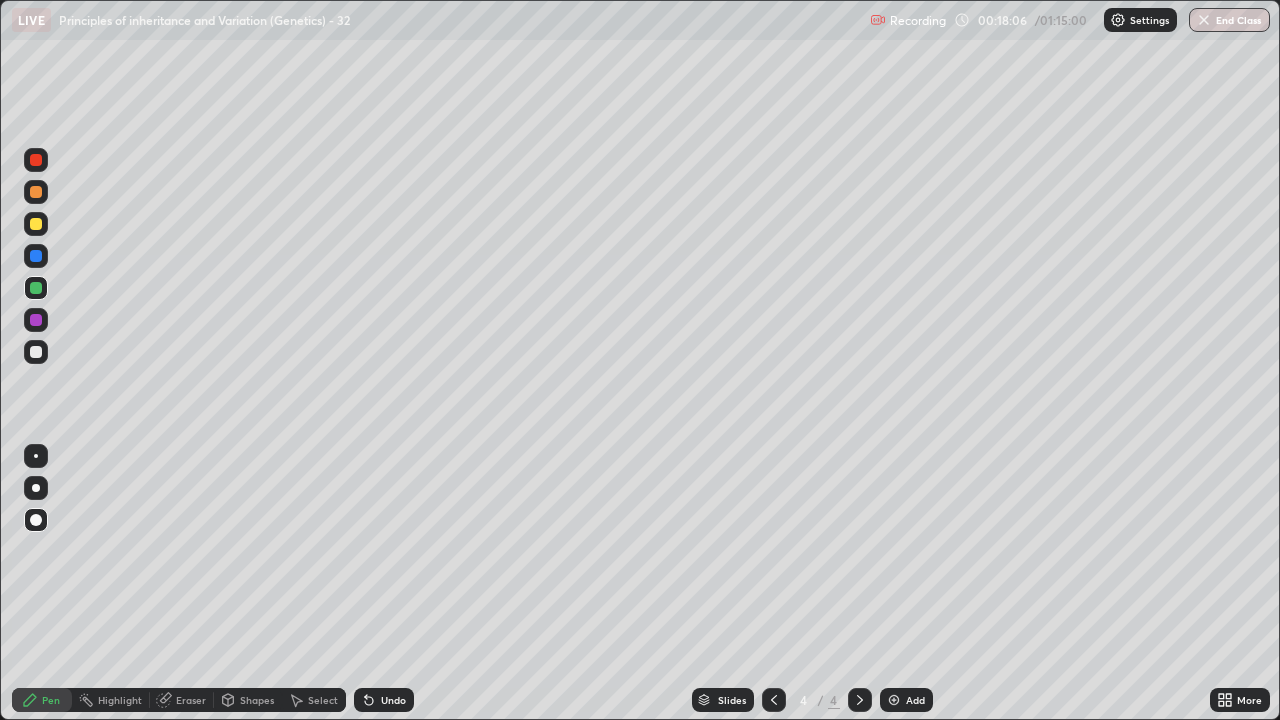 click 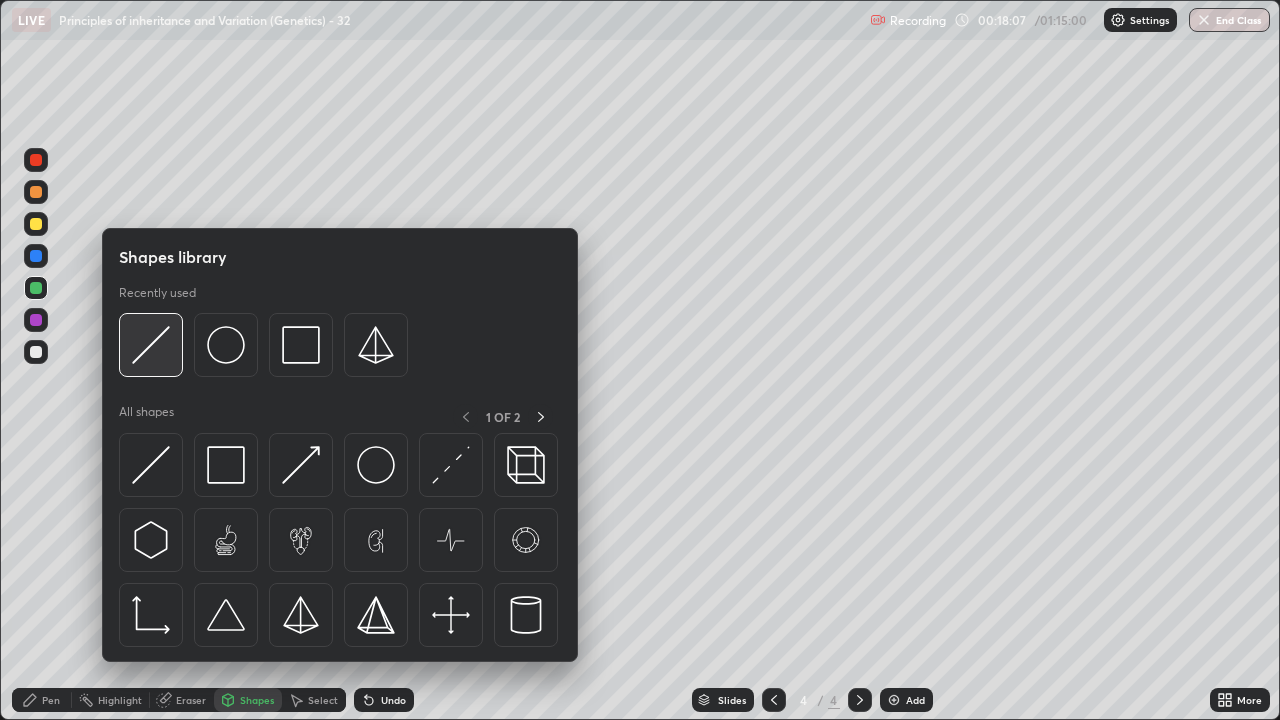 click at bounding box center (151, 345) 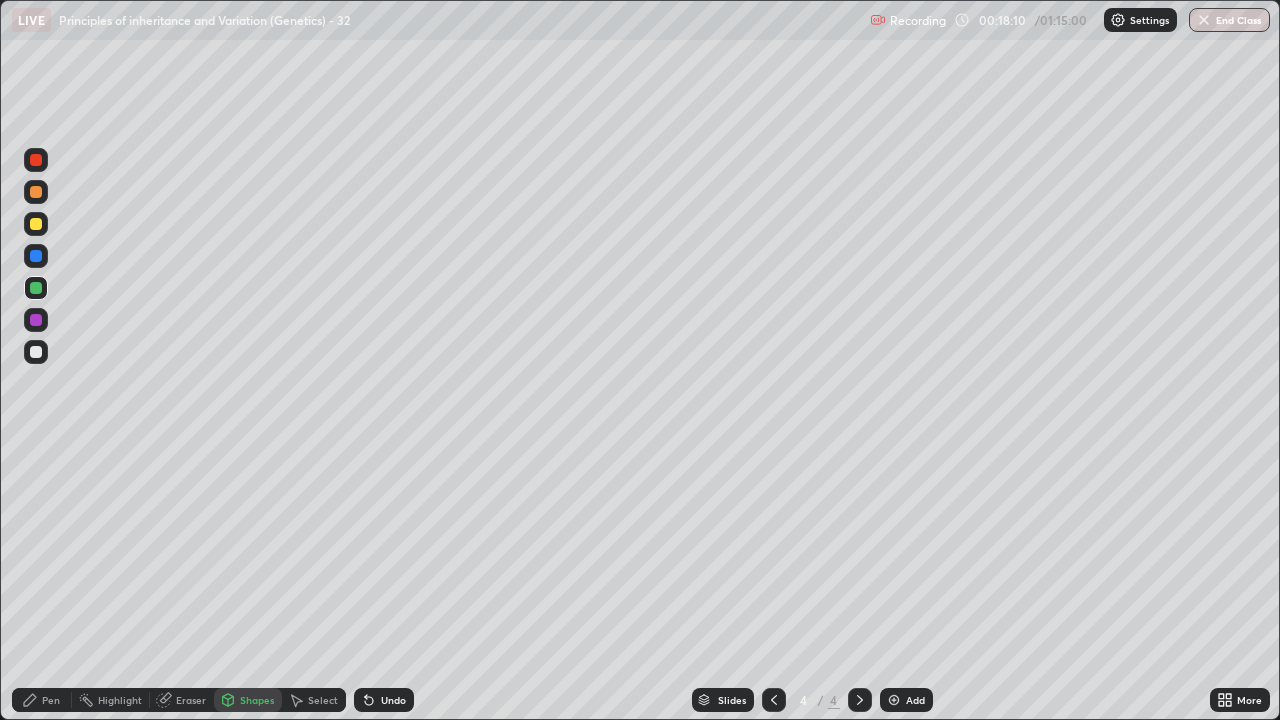 click 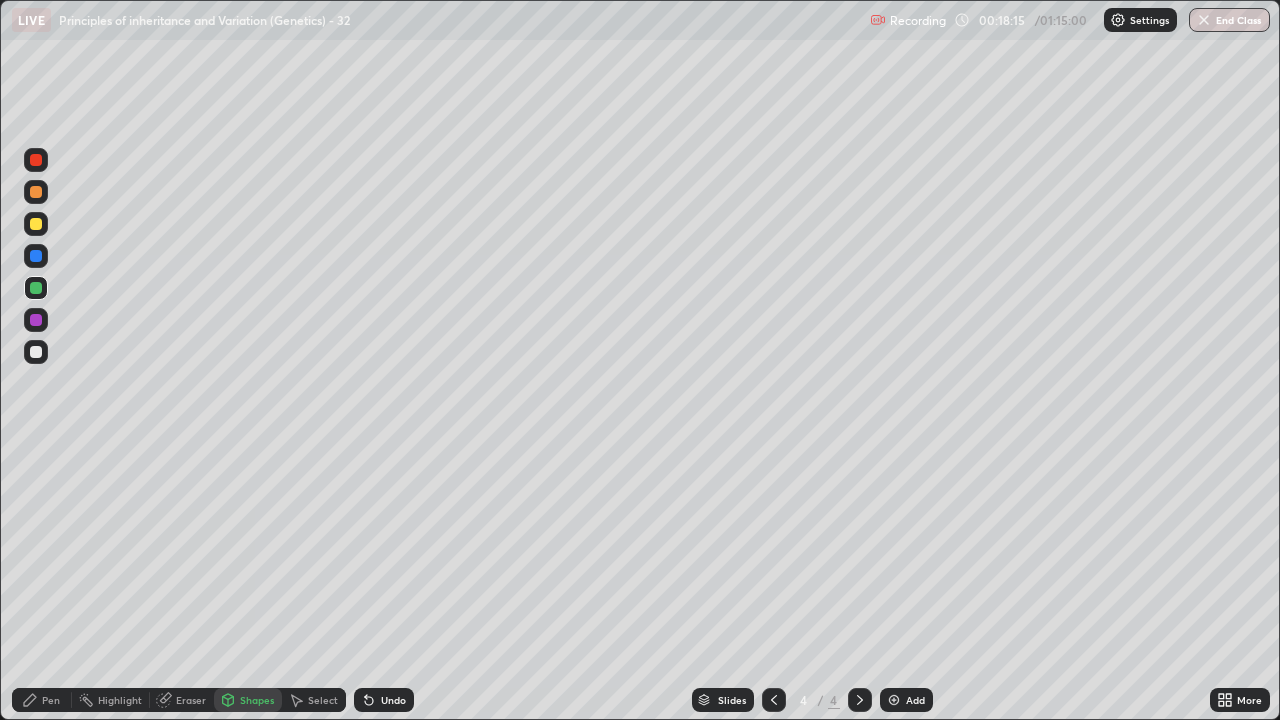 click 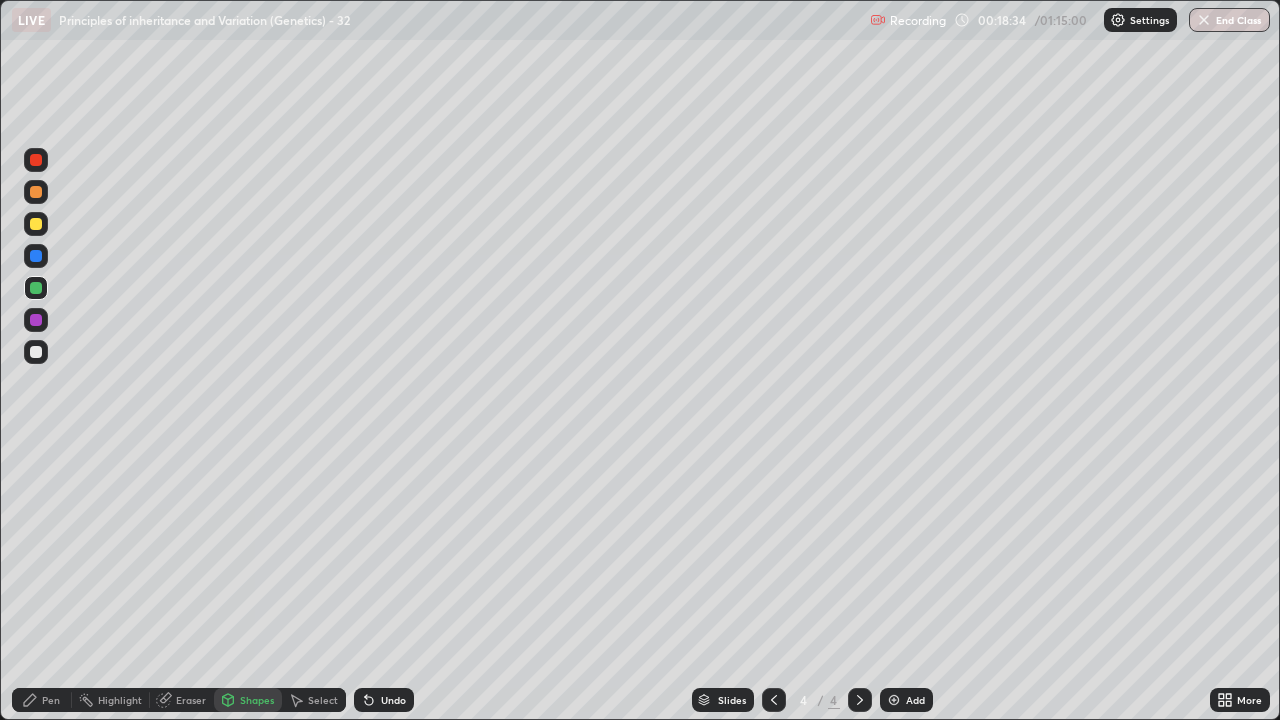 click at bounding box center (36, 224) 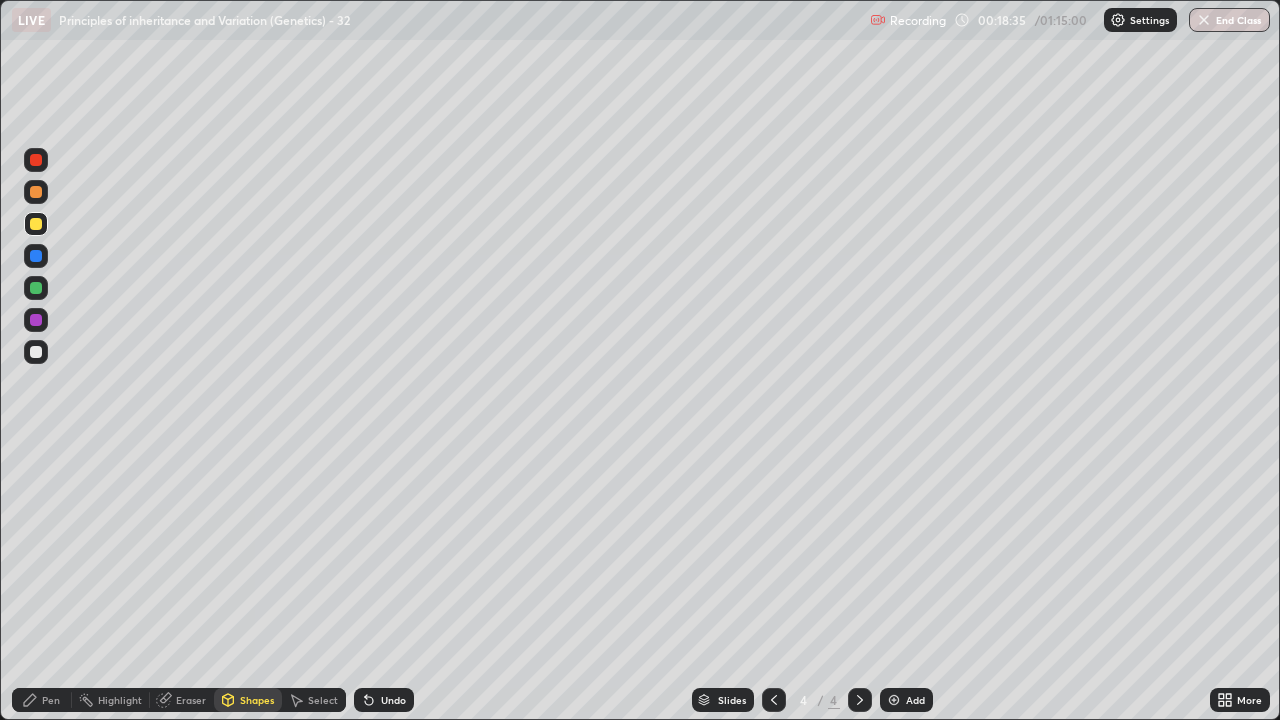 click on "Pen" at bounding box center (42, 700) 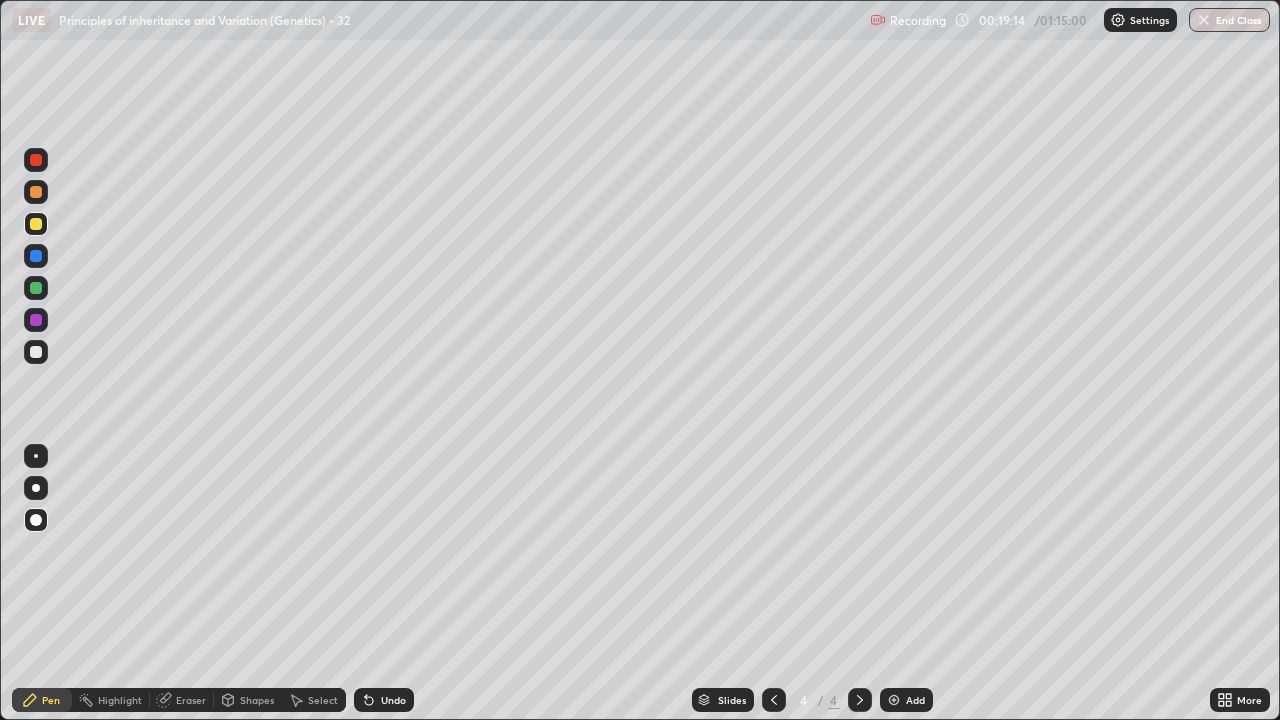 click at bounding box center (36, 352) 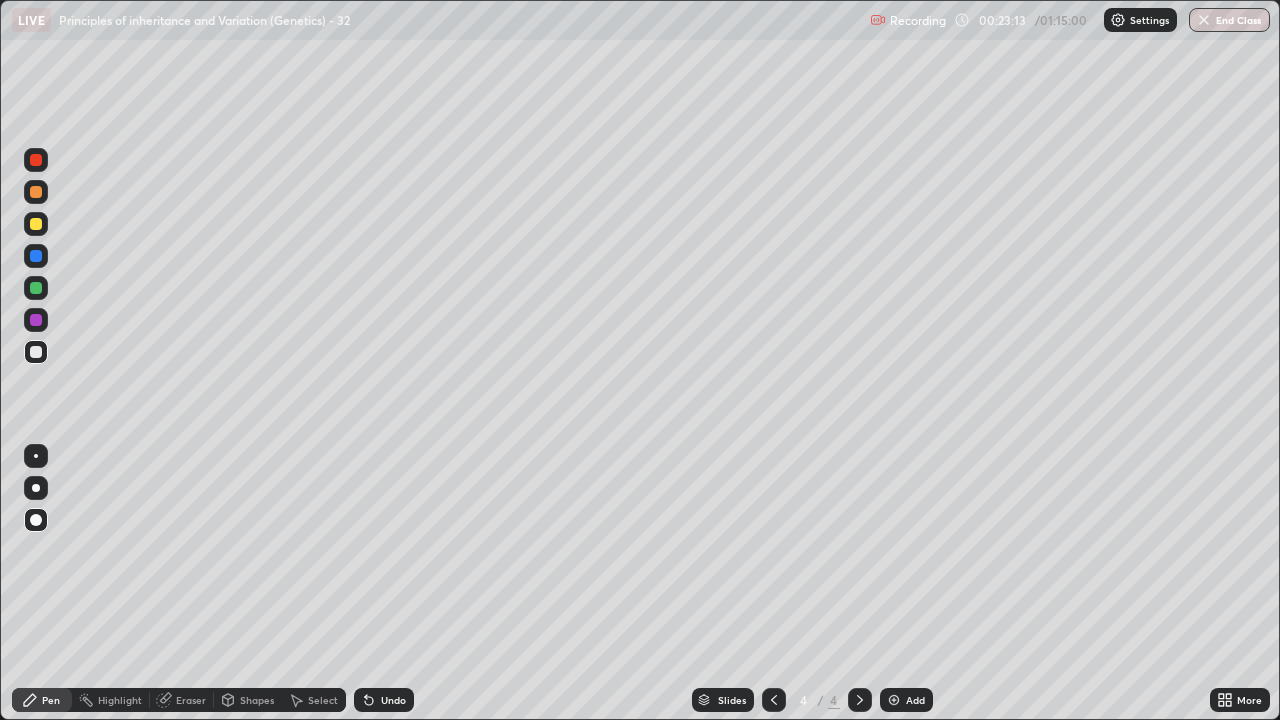 click on "Add" at bounding box center [915, 700] 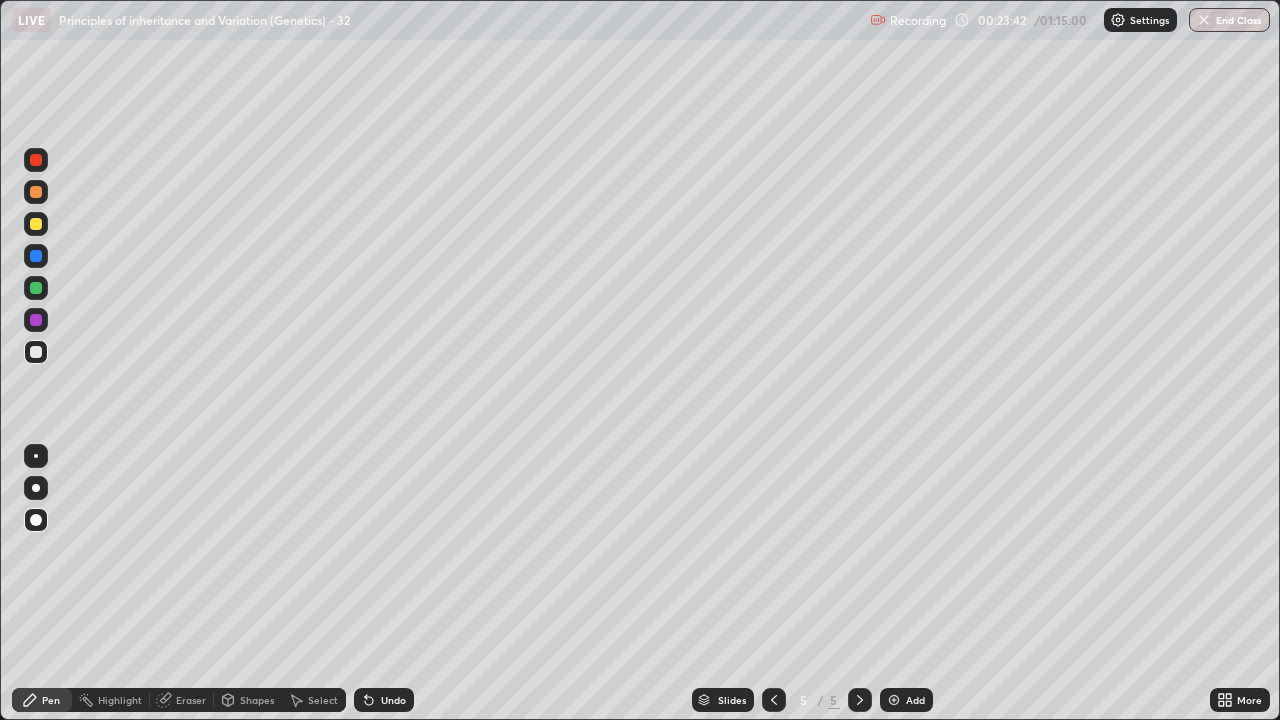 click at bounding box center (36, 192) 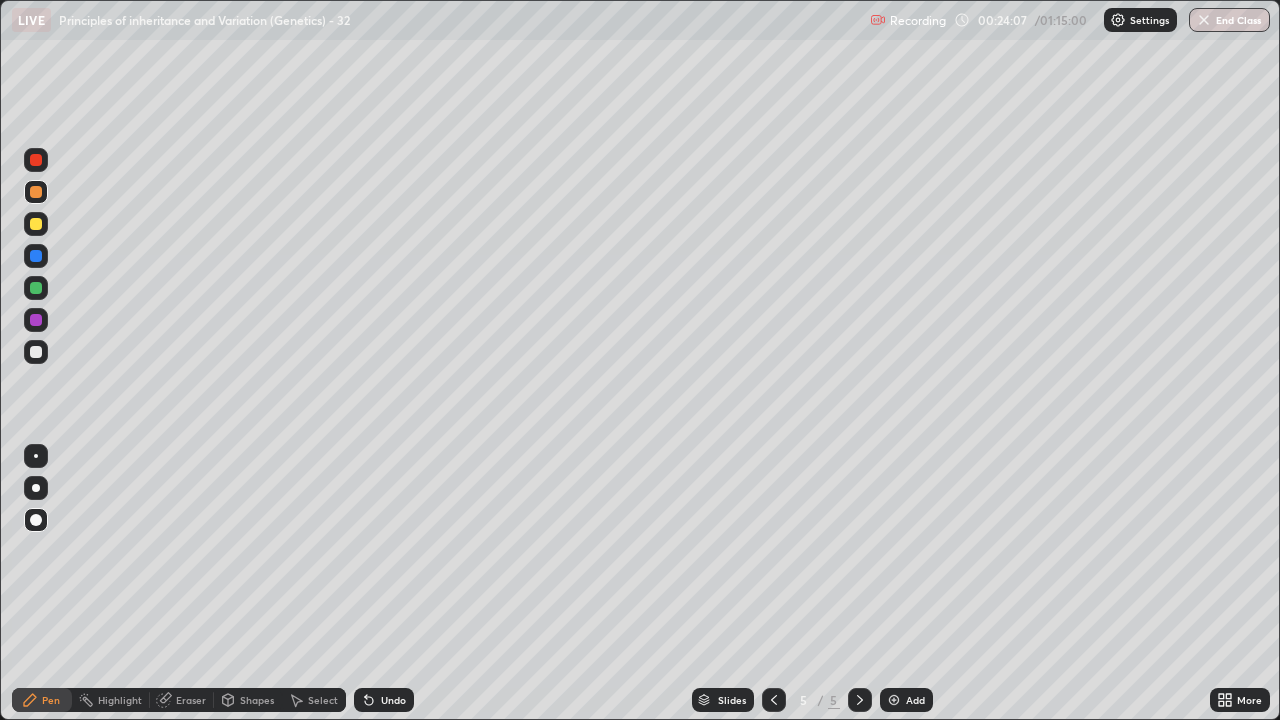 click 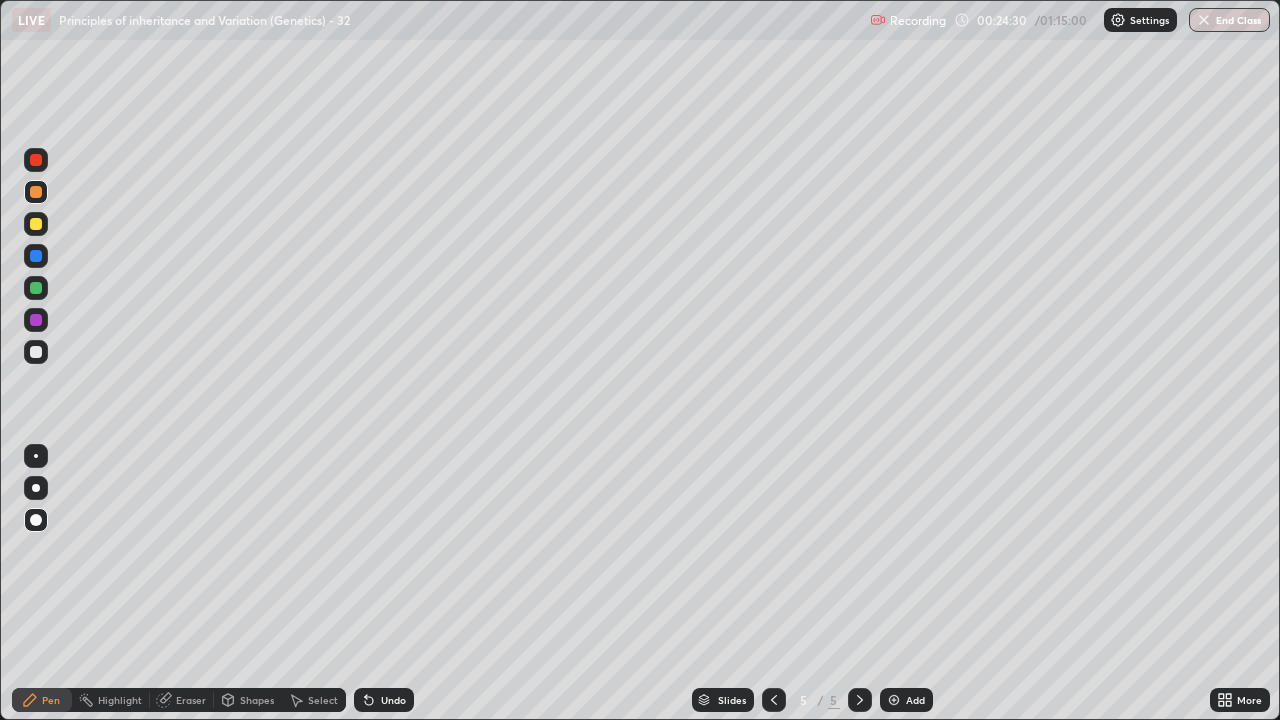 click at bounding box center (36, 352) 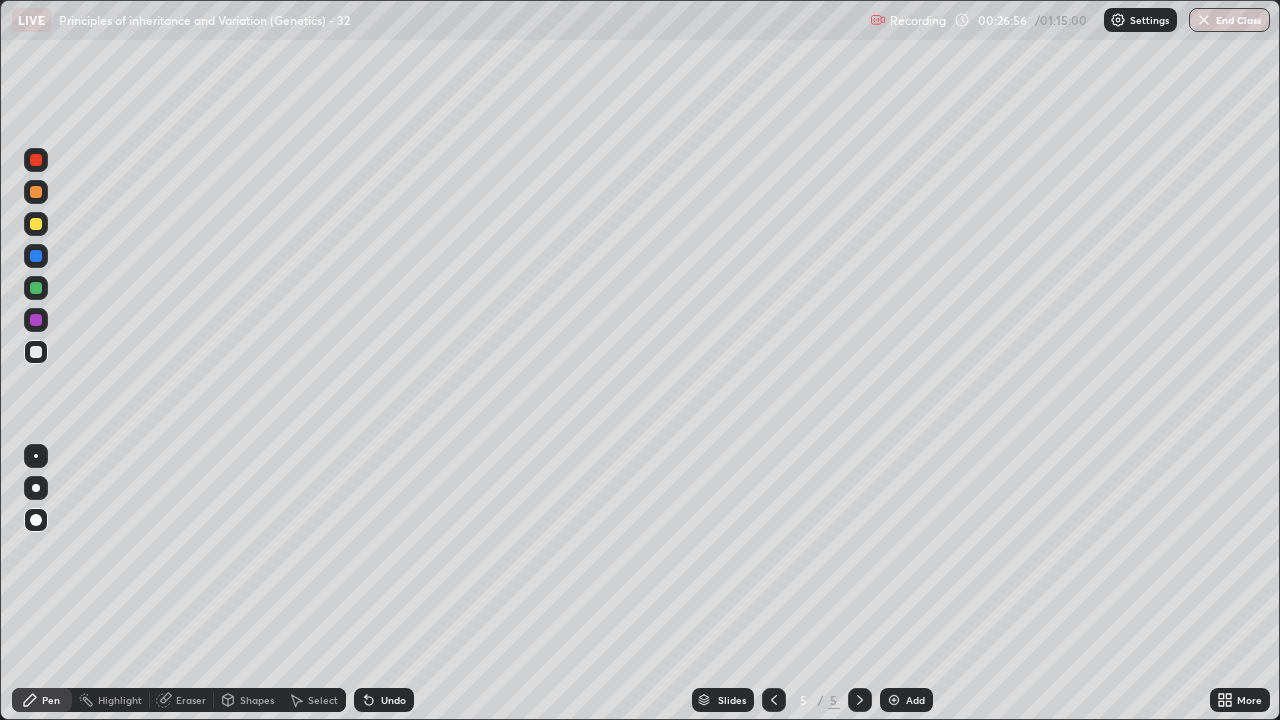 click on "Shapes" at bounding box center [248, 700] 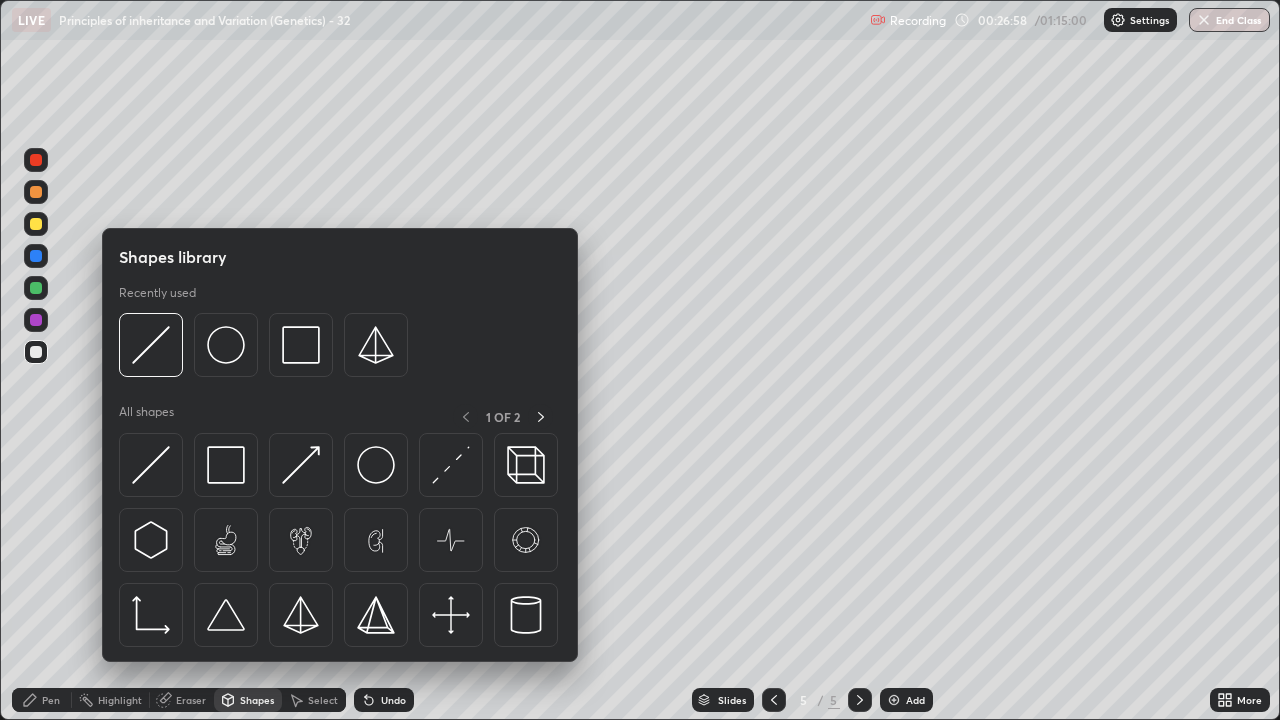 click at bounding box center (36, 224) 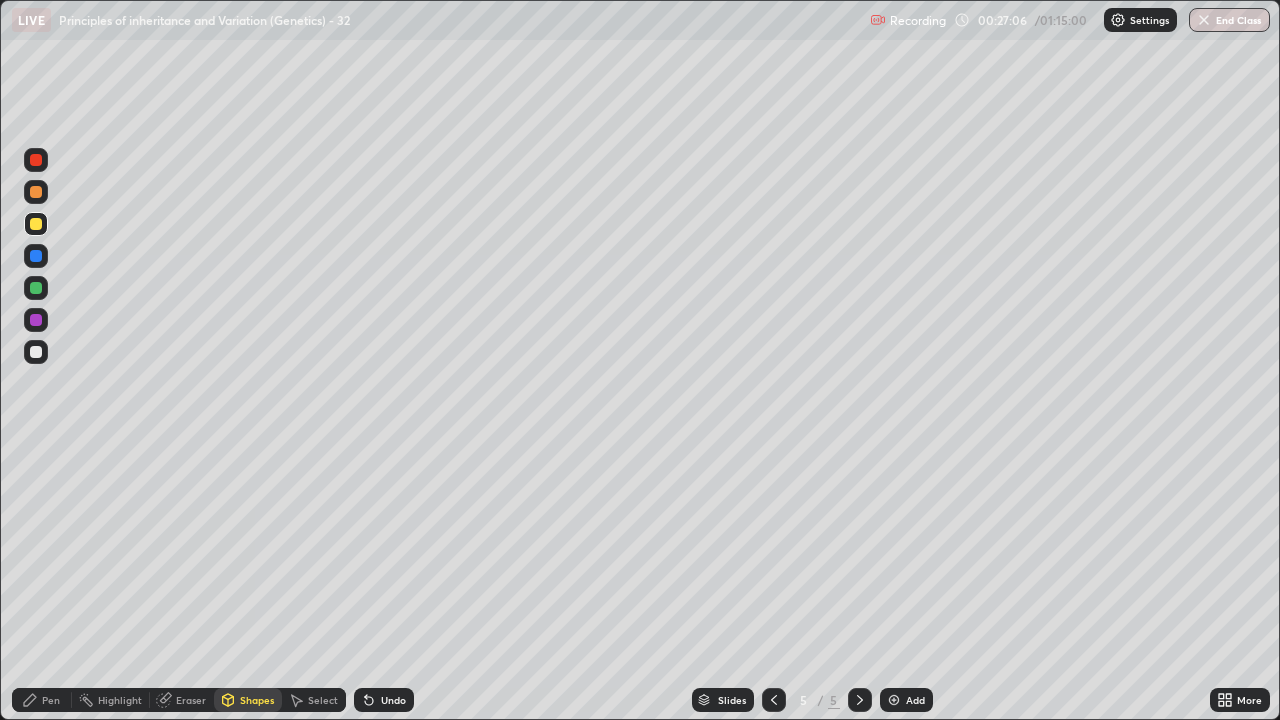 click 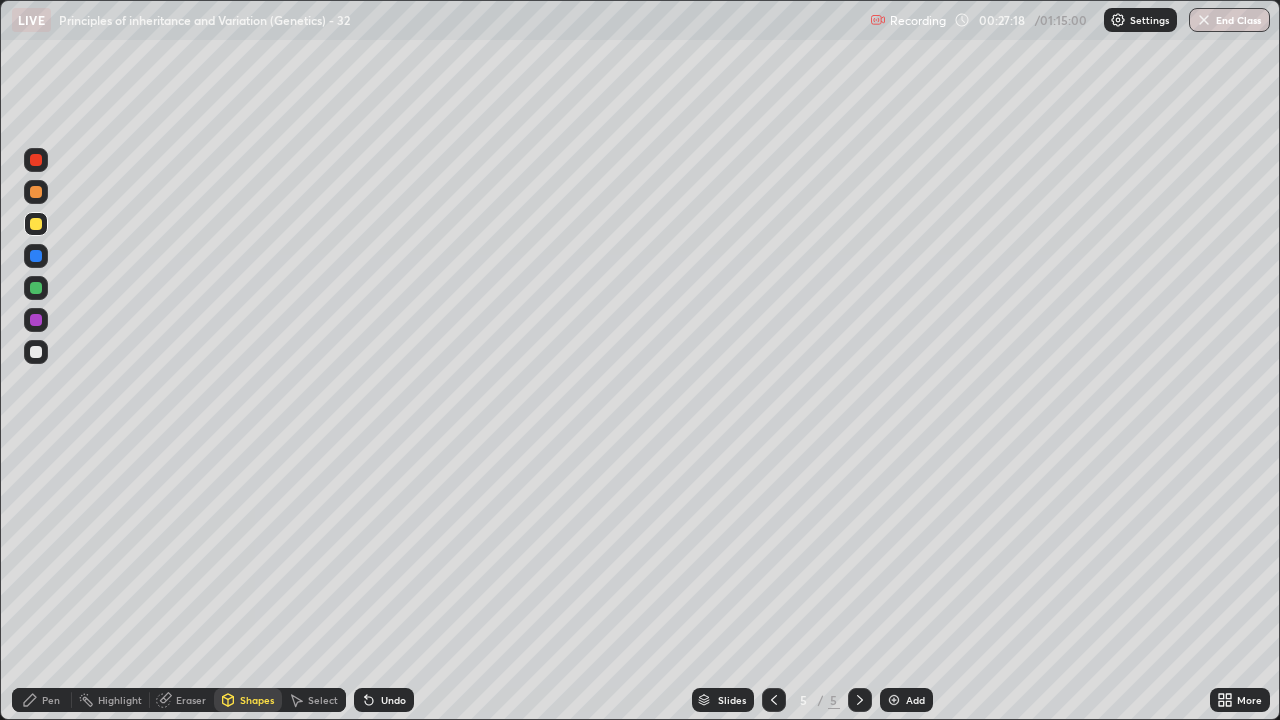 click on "Pen" at bounding box center [51, 700] 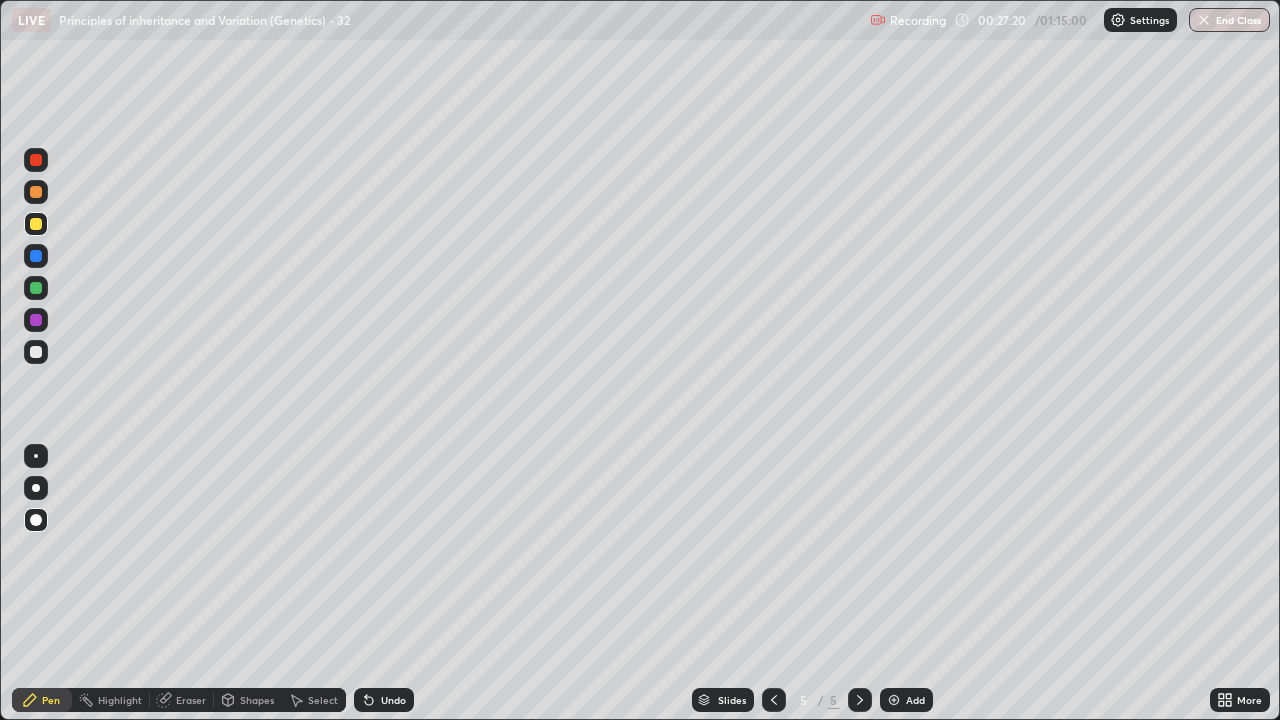 click at bounding box center [36, 288] 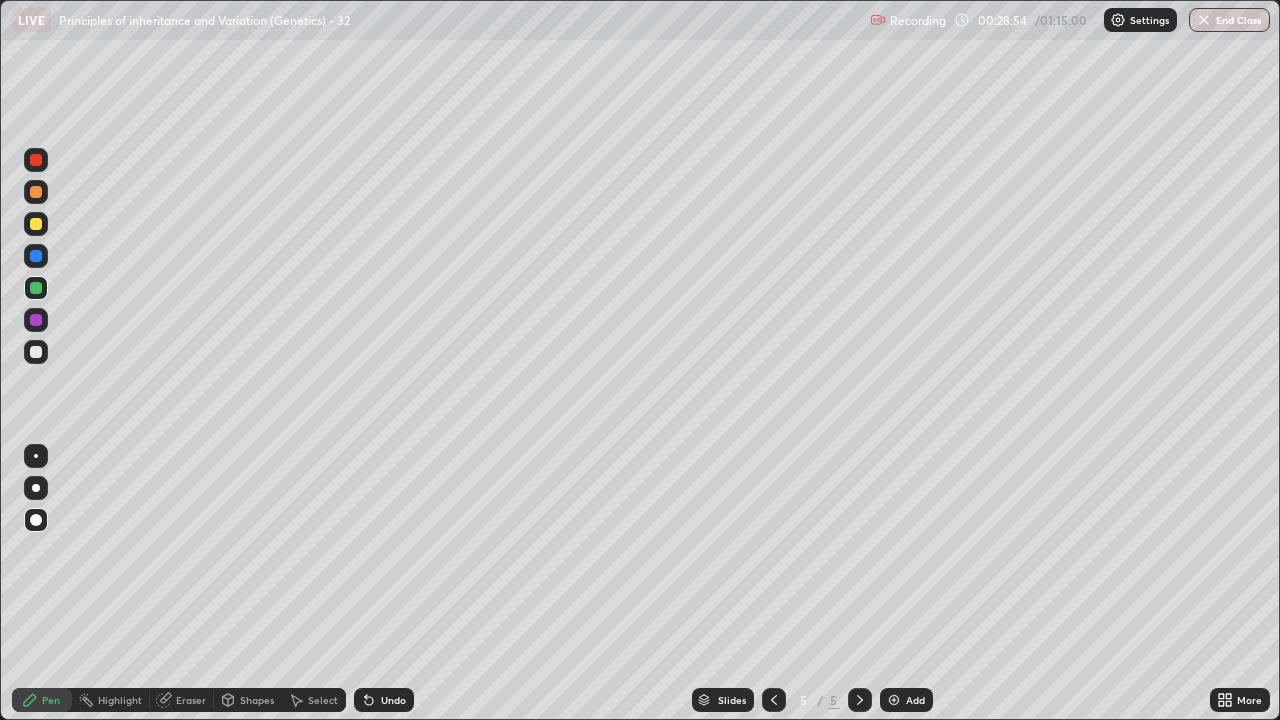 click at bounding box center (36, 256) 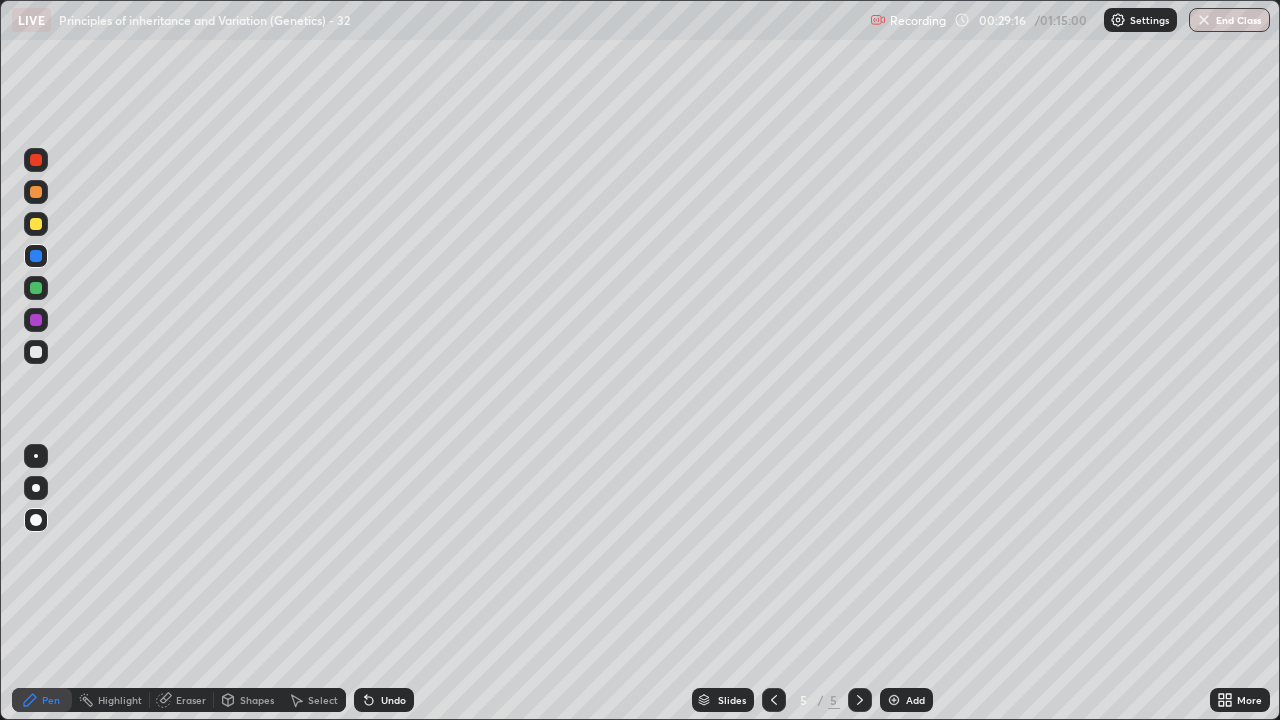 click at bounding box center (36, 352) 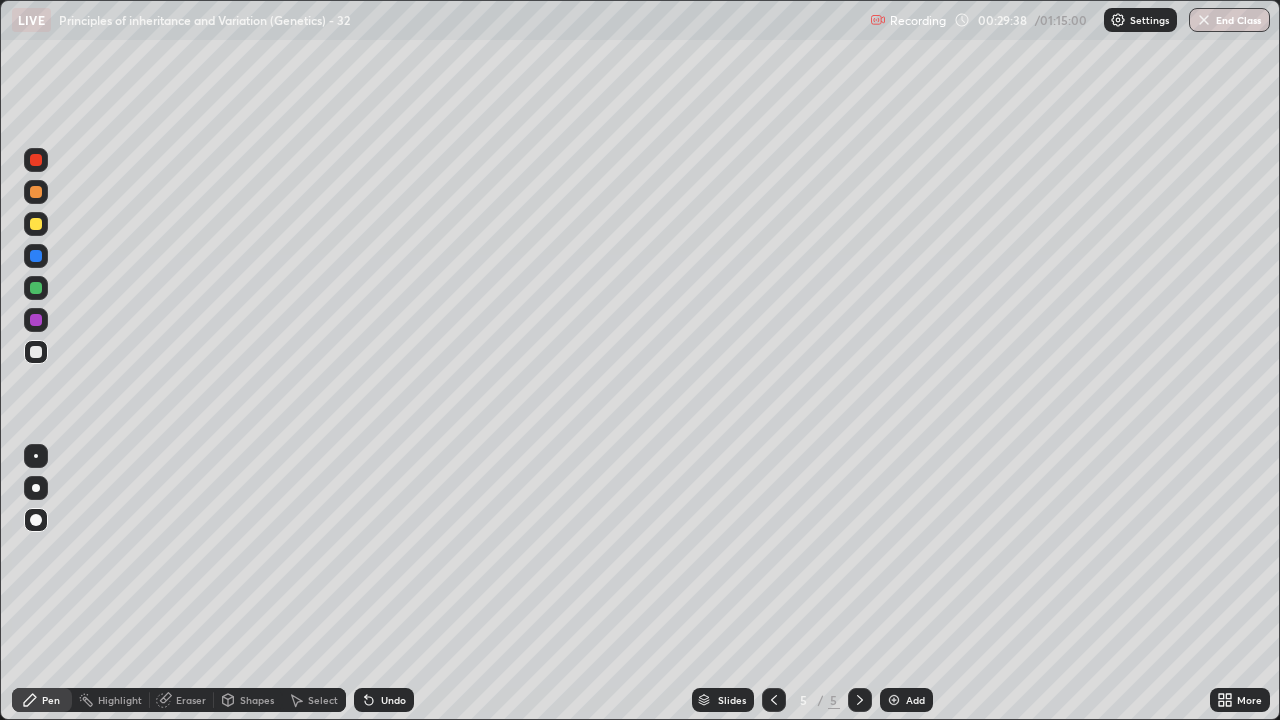 click at bounding box center (36, 288) 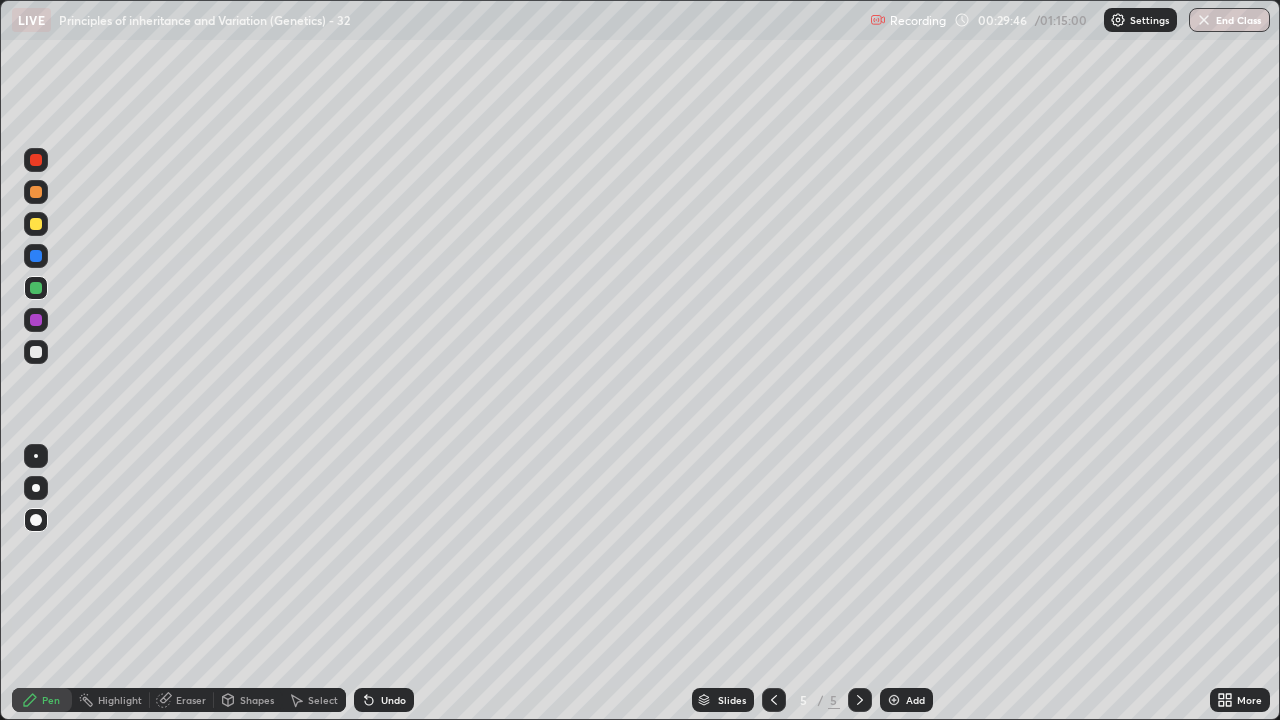 click at bounding box center (36, 256) 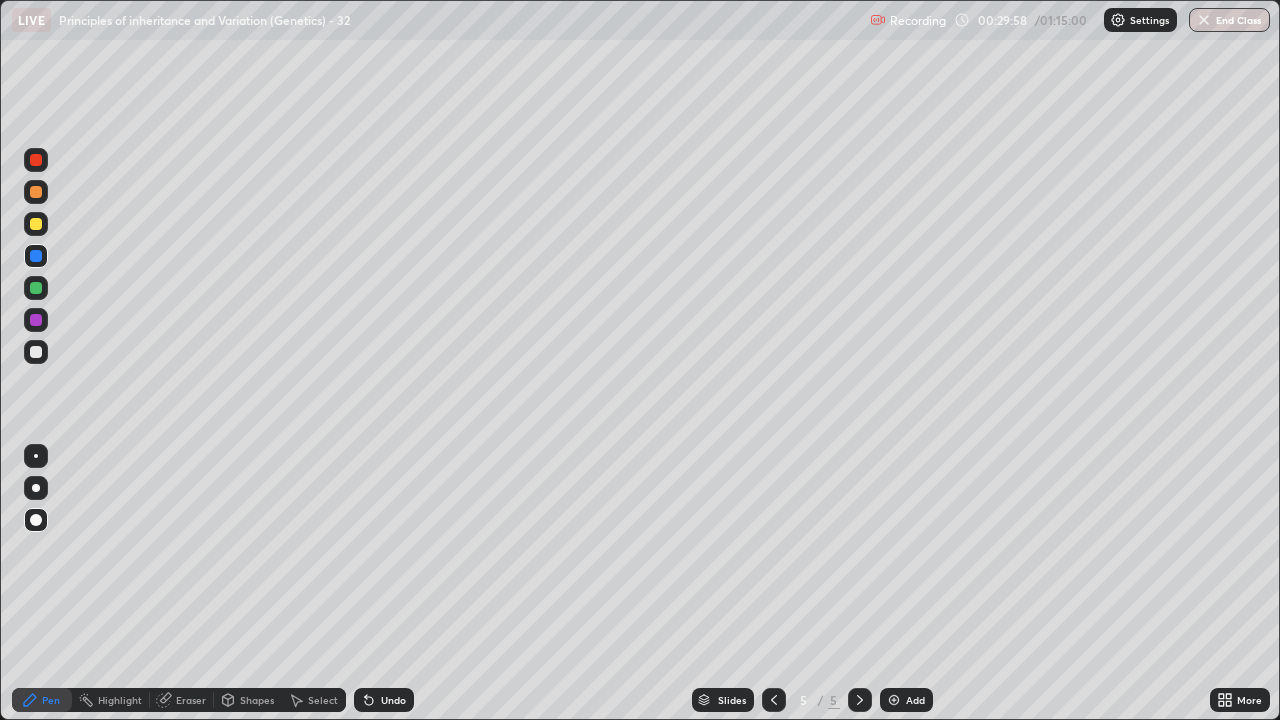 click at bounding box center [36, 352] 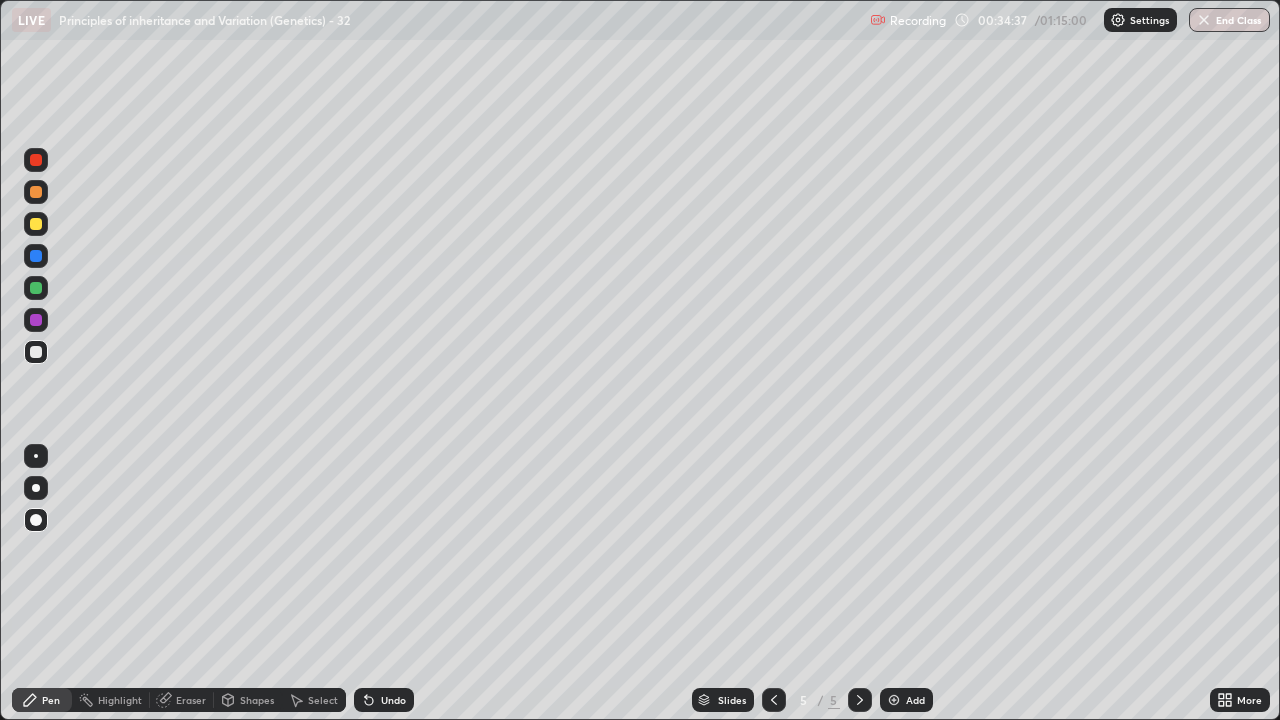 click at bounding box center (894, 700) 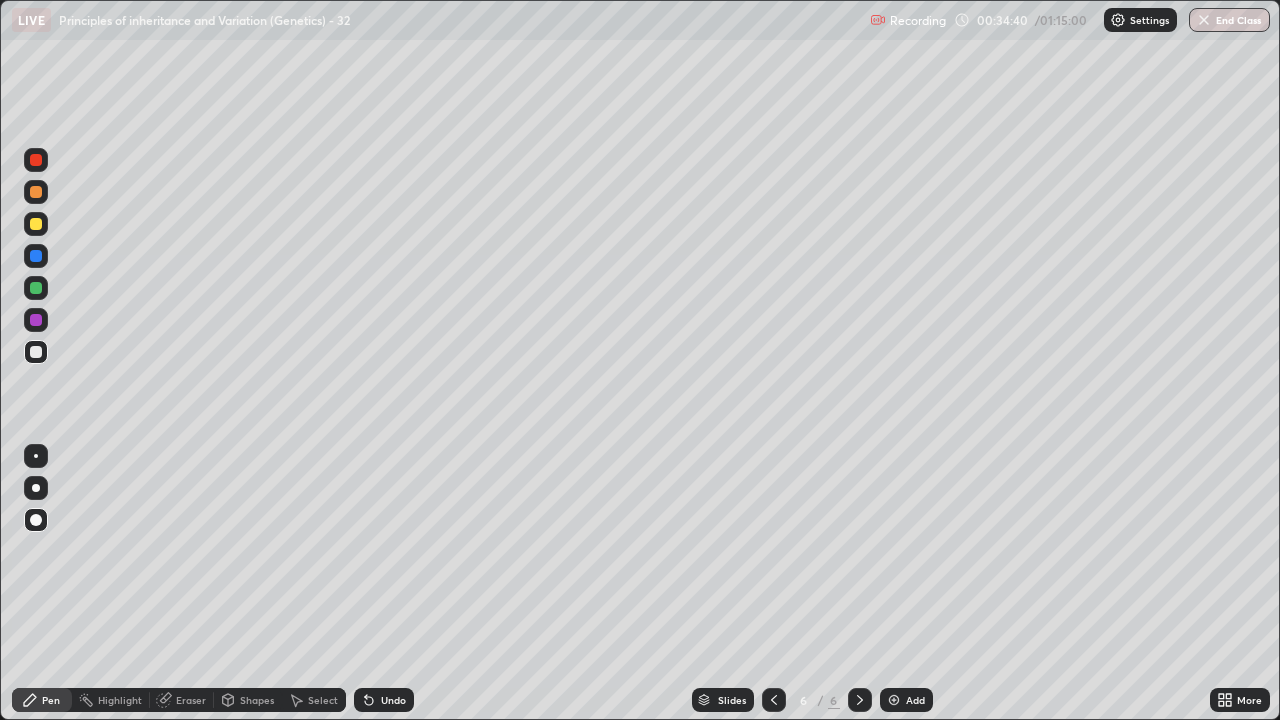 click 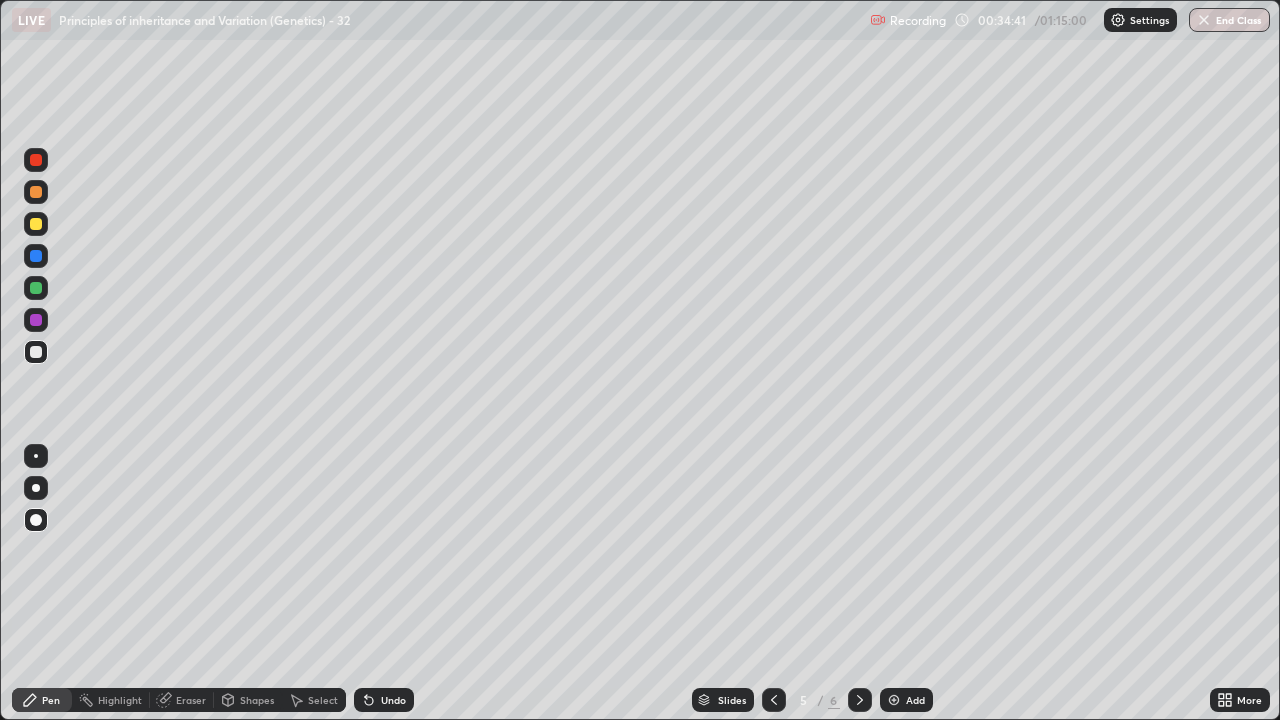 click at bounding box center (860, 700) 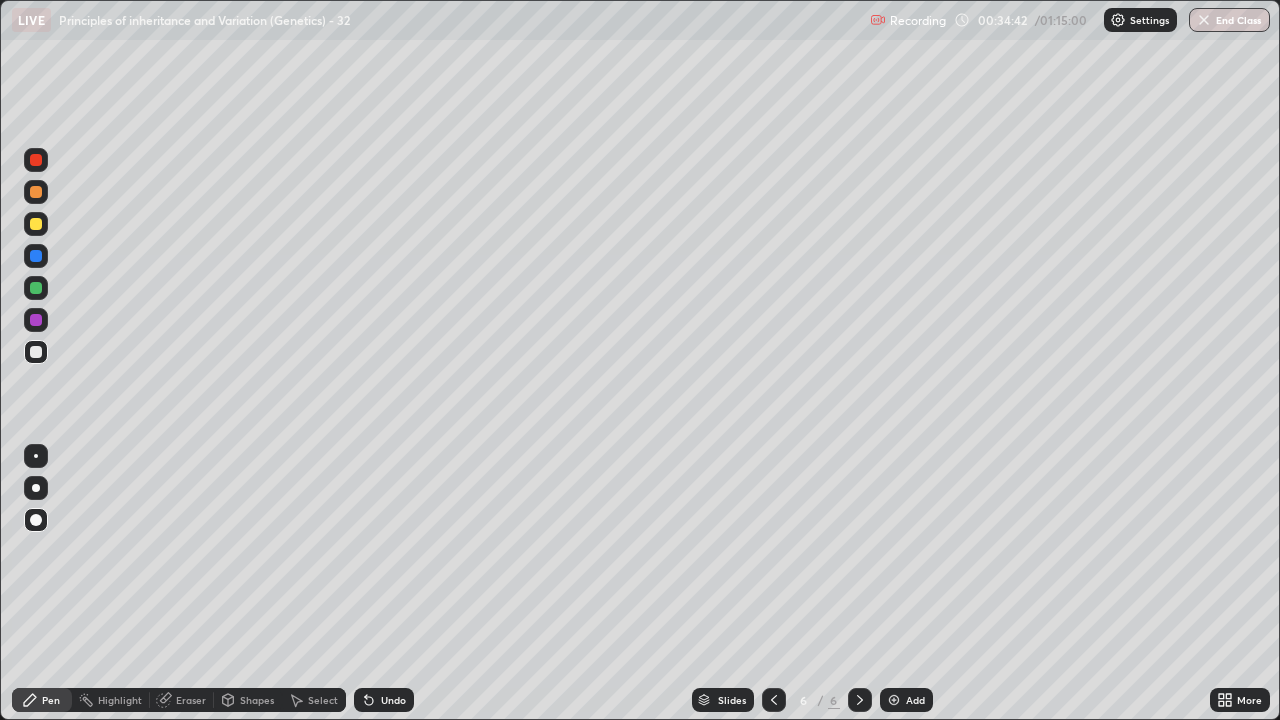 click at bounding box center (36, 288) 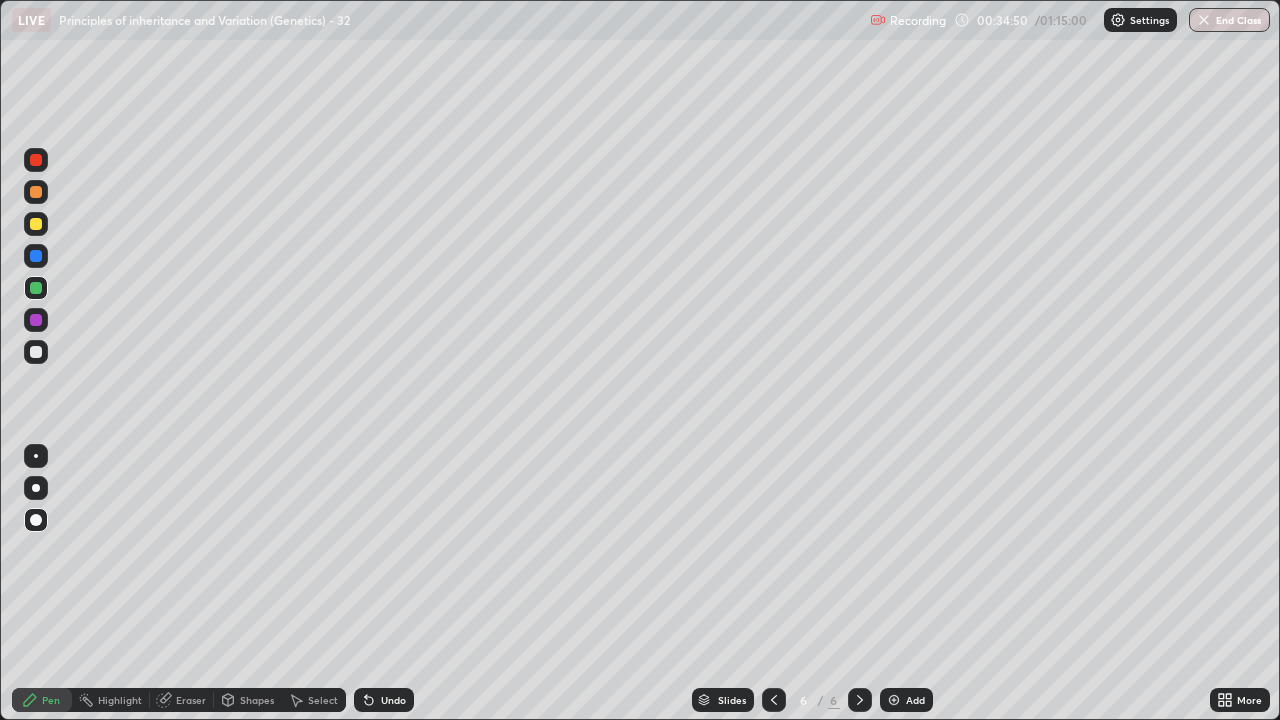 click at bounding box center (36, 352) 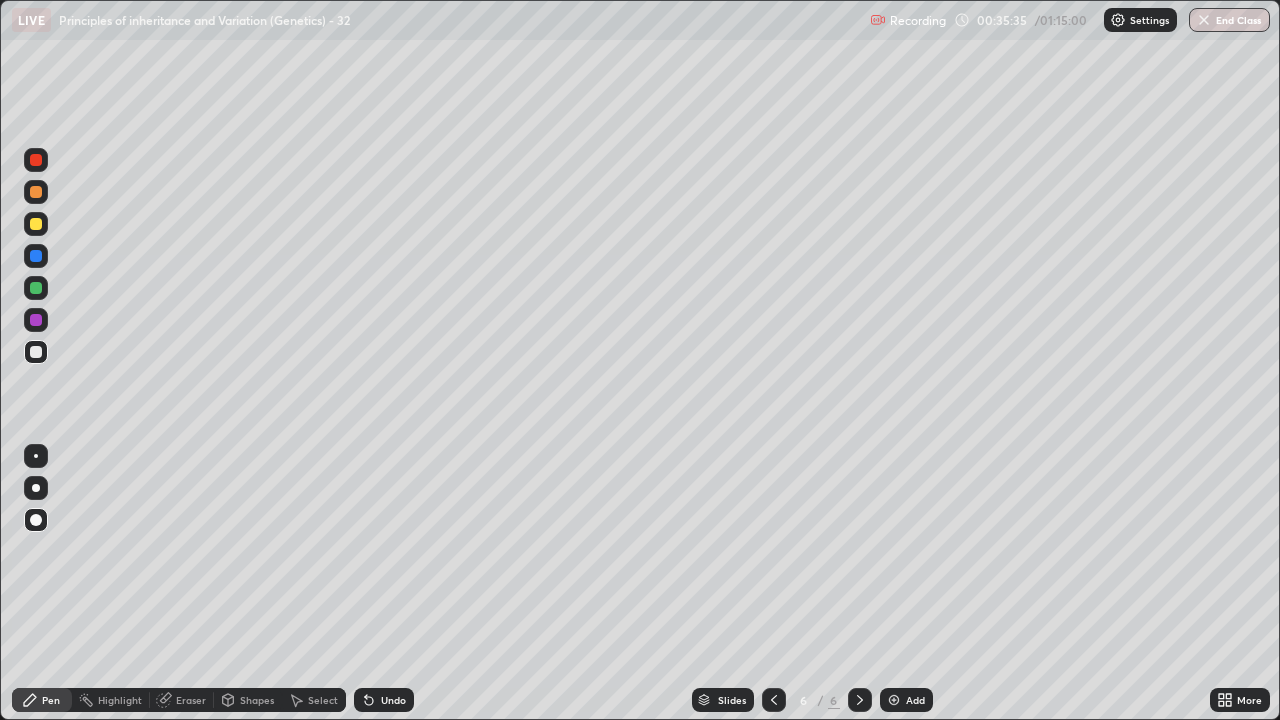 click 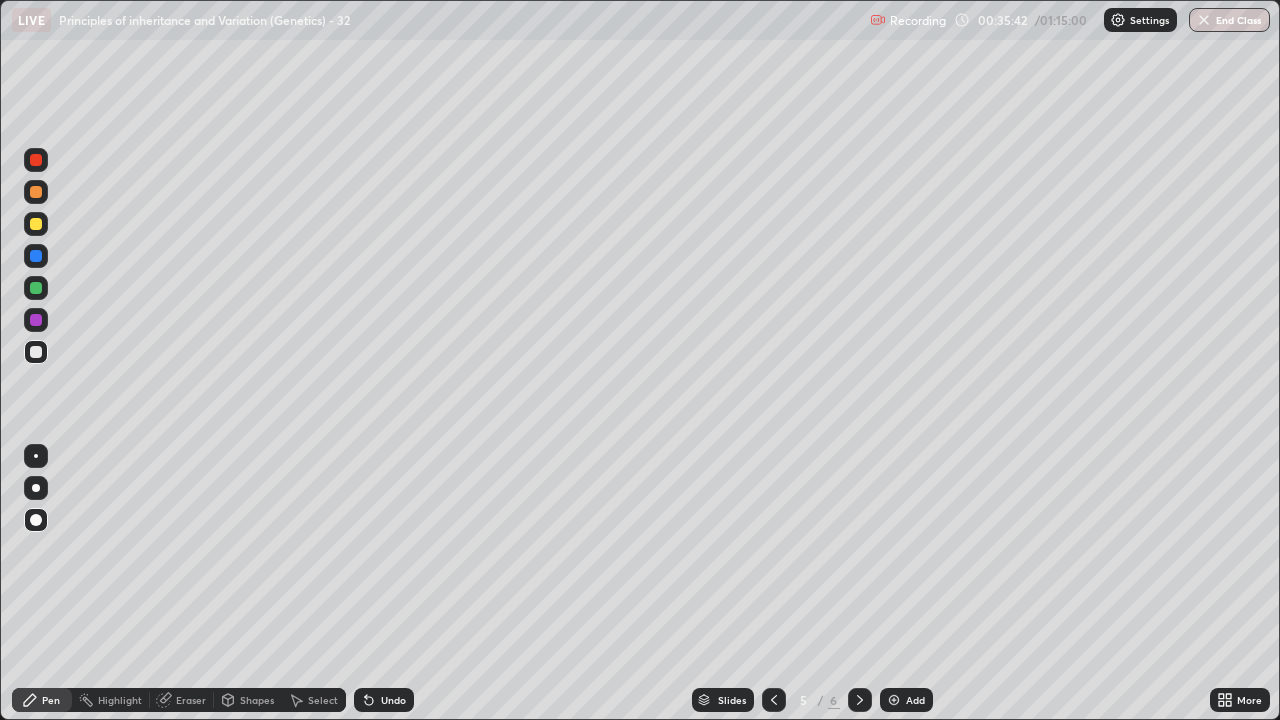 click 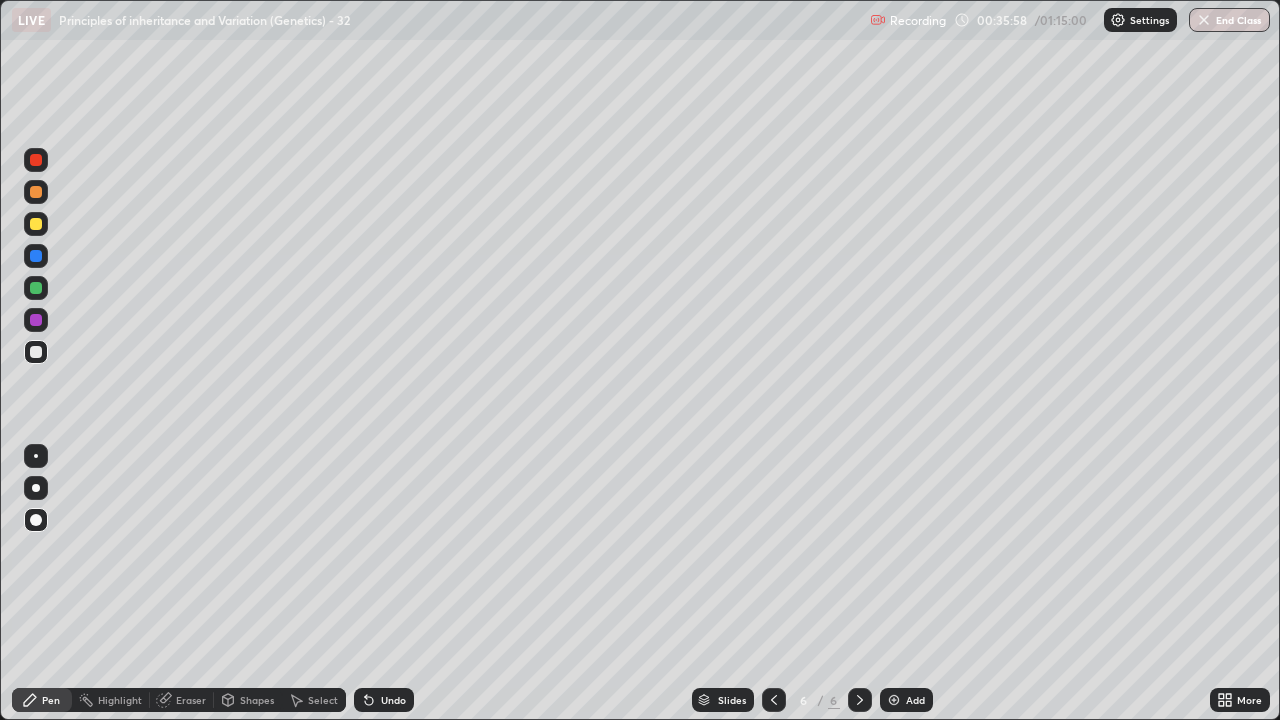 click at bounding box center [36, 256] 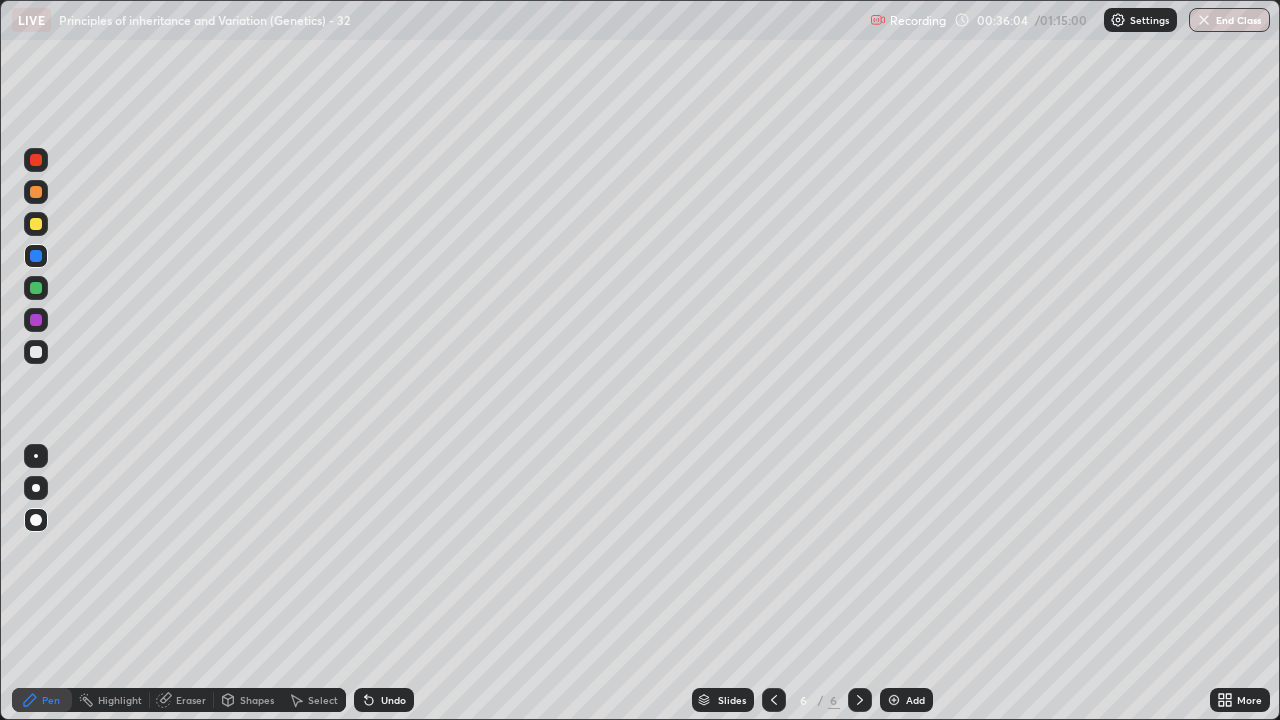 click at bounding box center (36, 352) 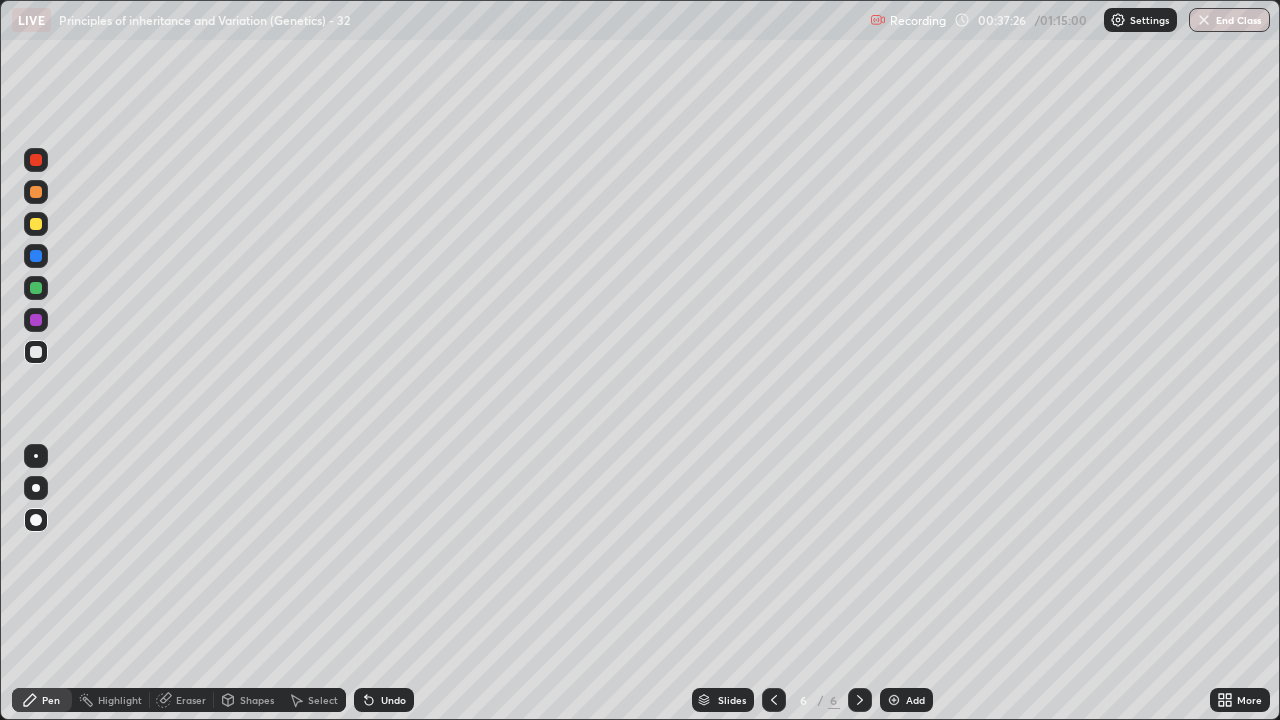 click at bounding box center [36, 288] 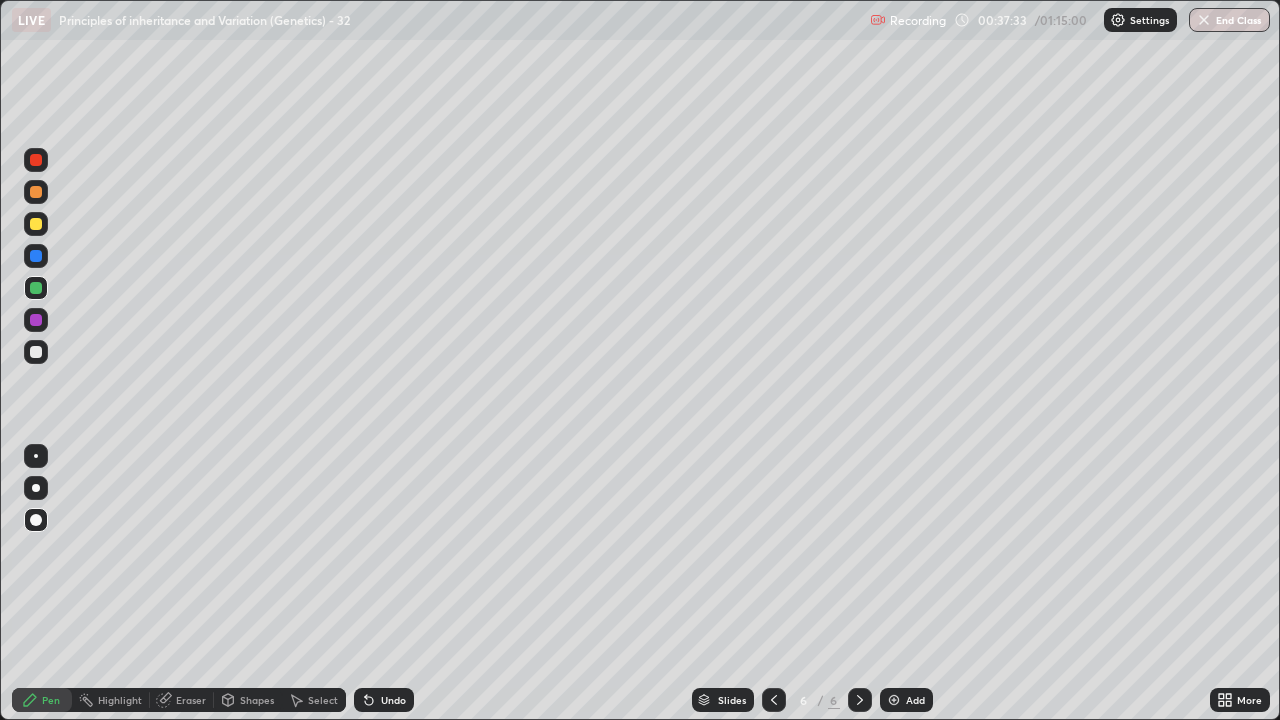 click at bounding box center [36, 352] 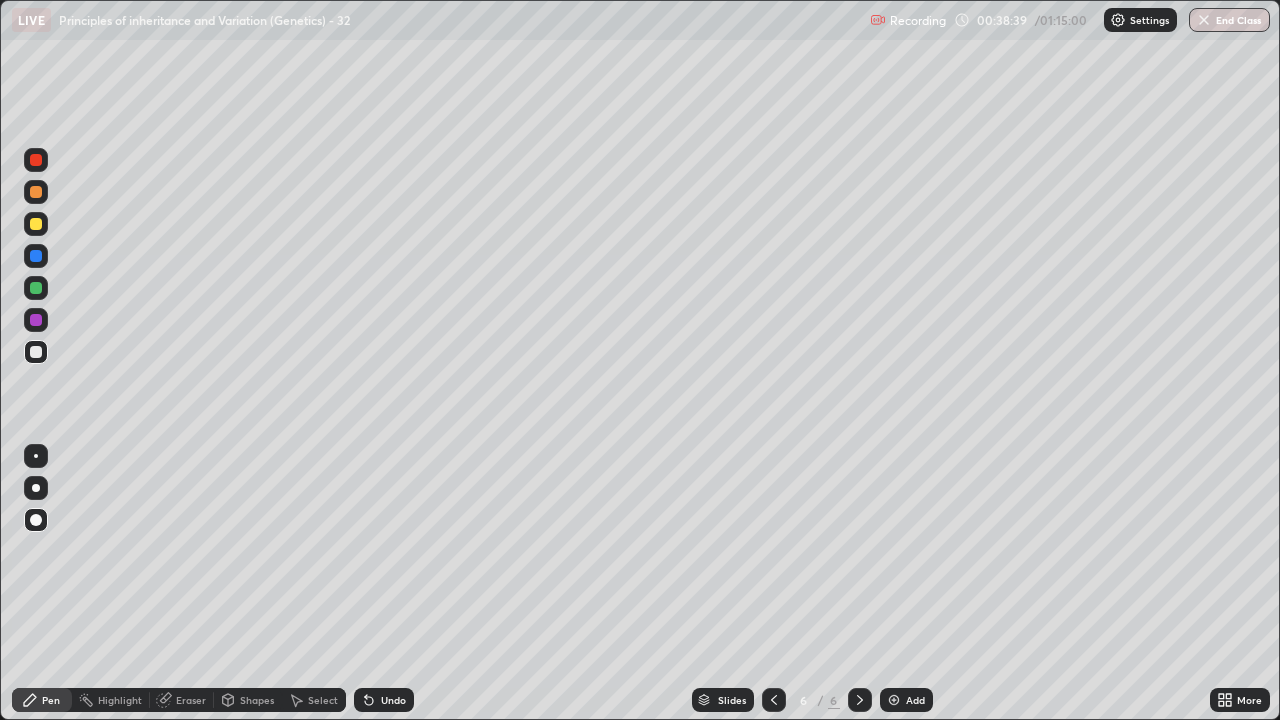 click at bounding box center [36, 288] 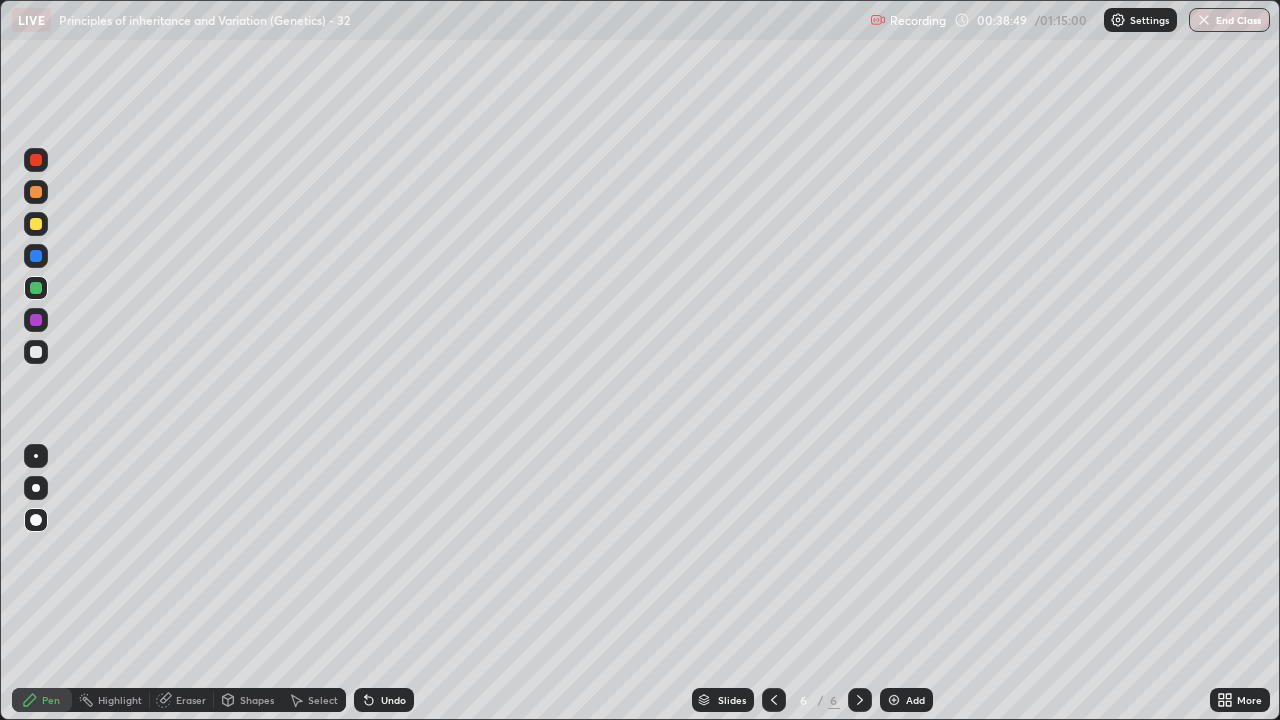 click at bounding box center [36, 352] 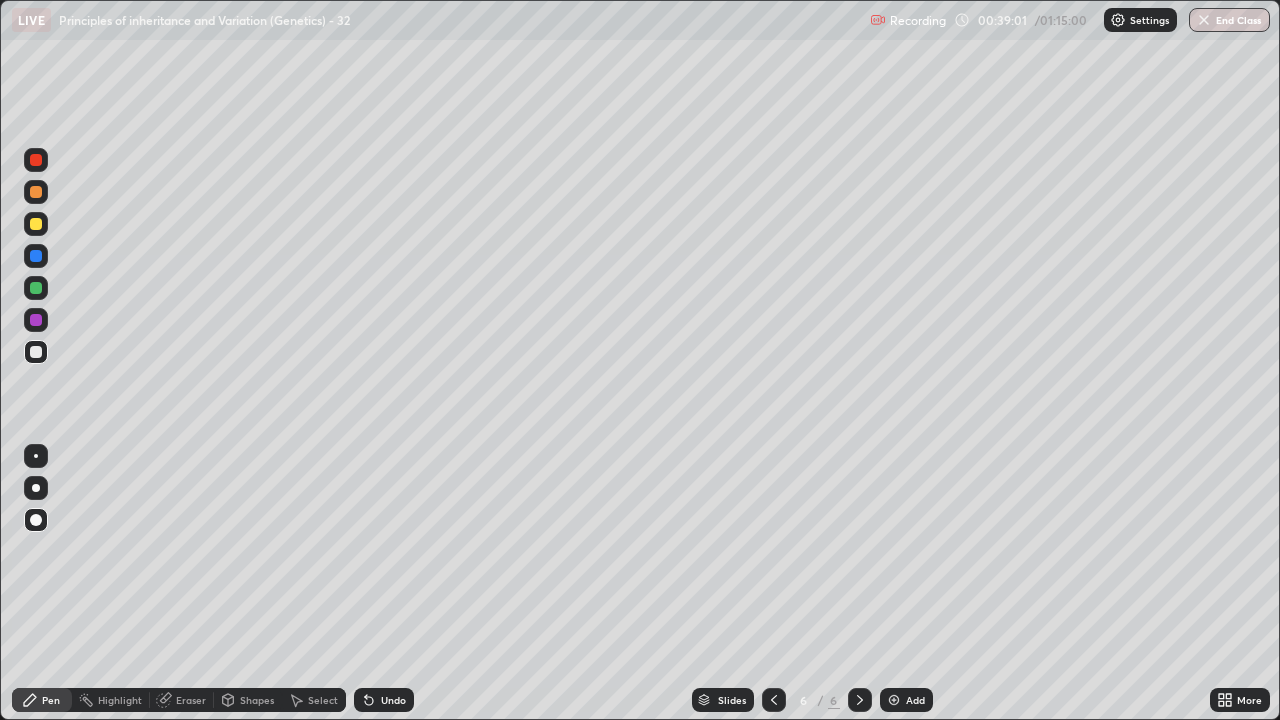 click at bounding box center (36, 256) 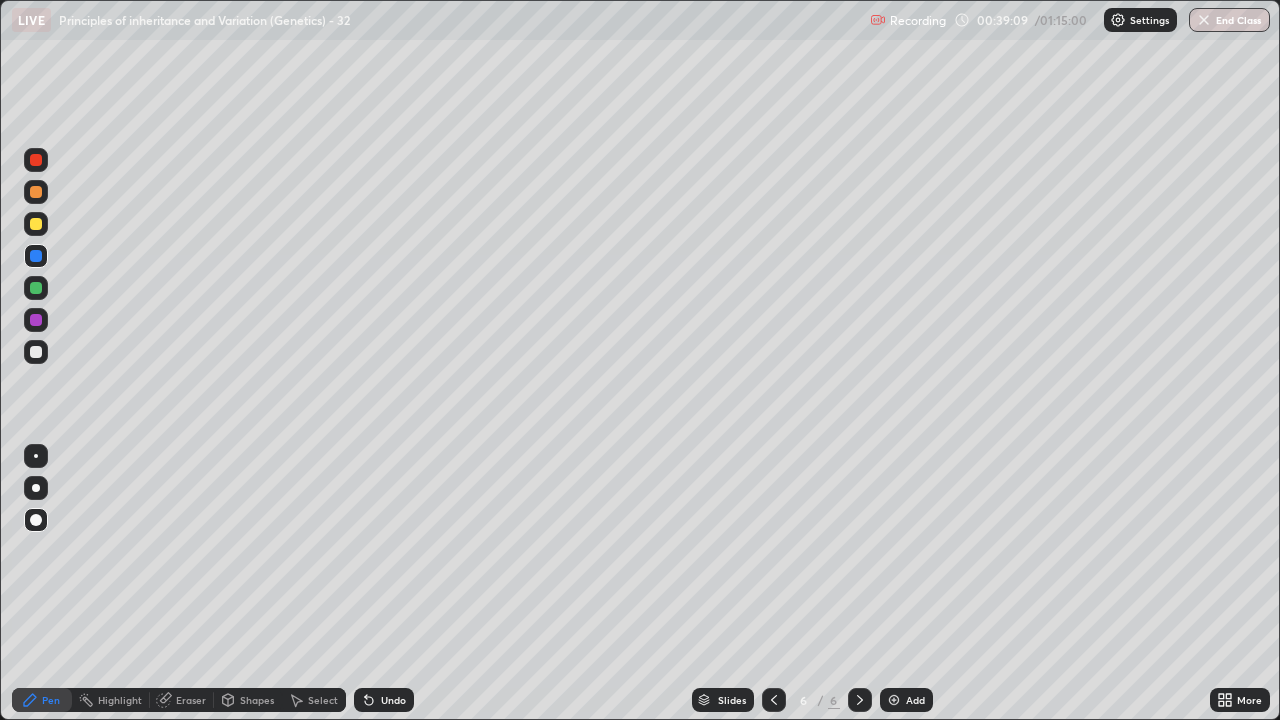 click at bounding box center (36, 352) 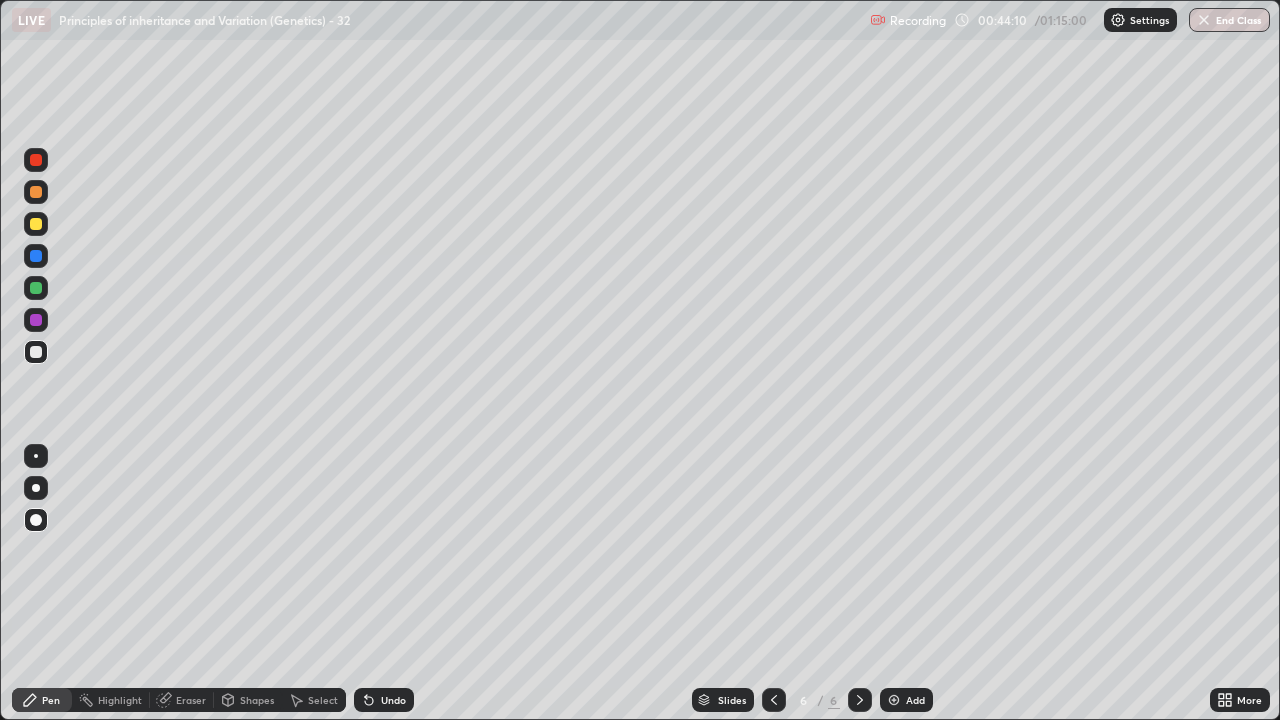 click on "Add" at bounding box center [915, 700] 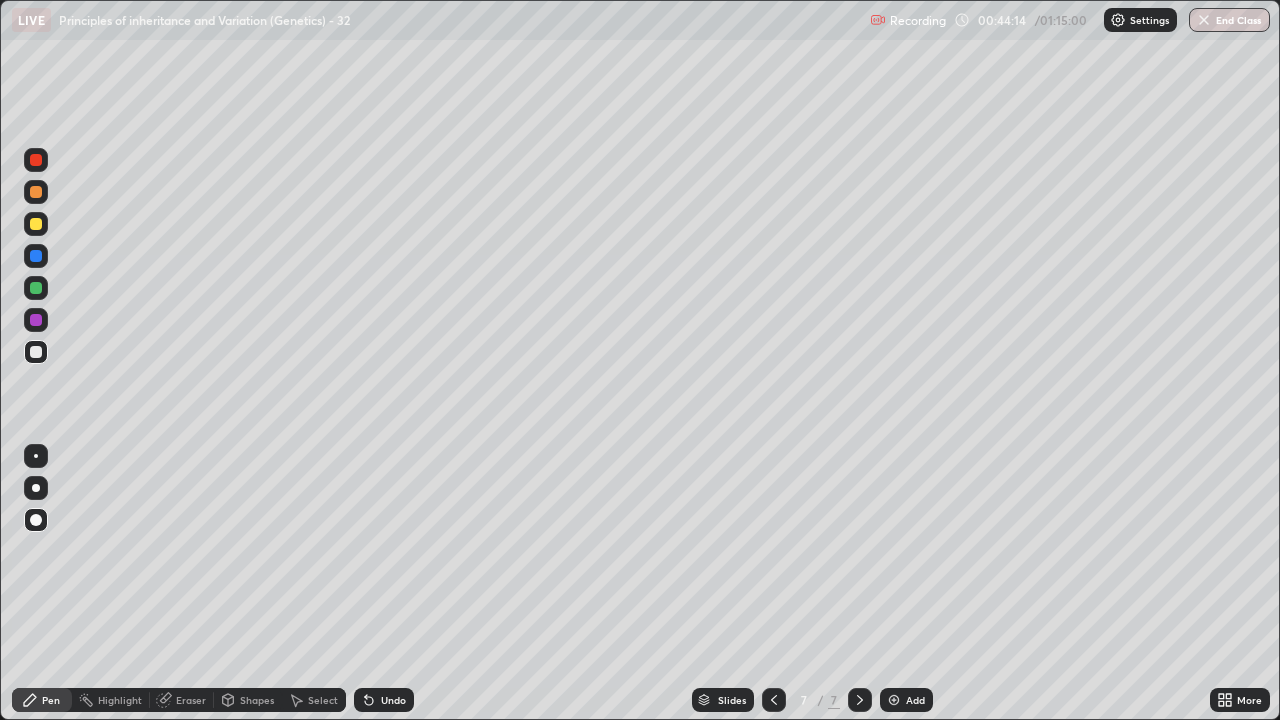 click at bounding box center (774, 700) 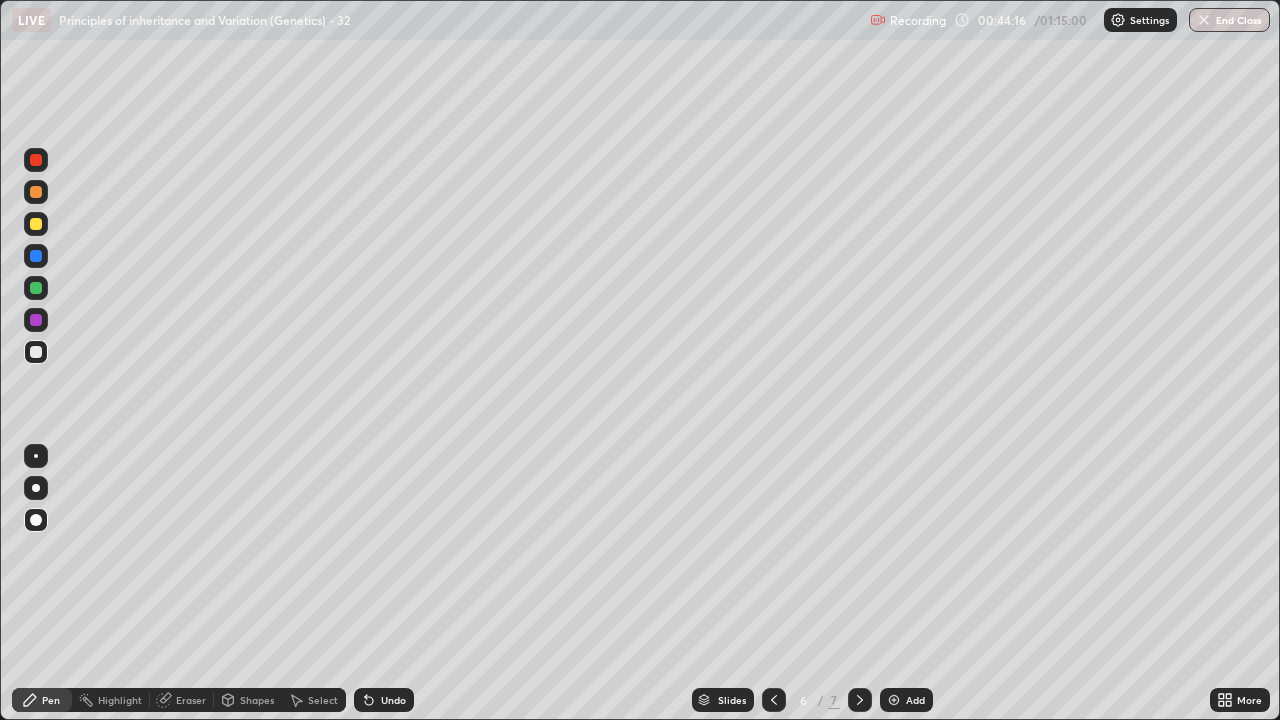 click 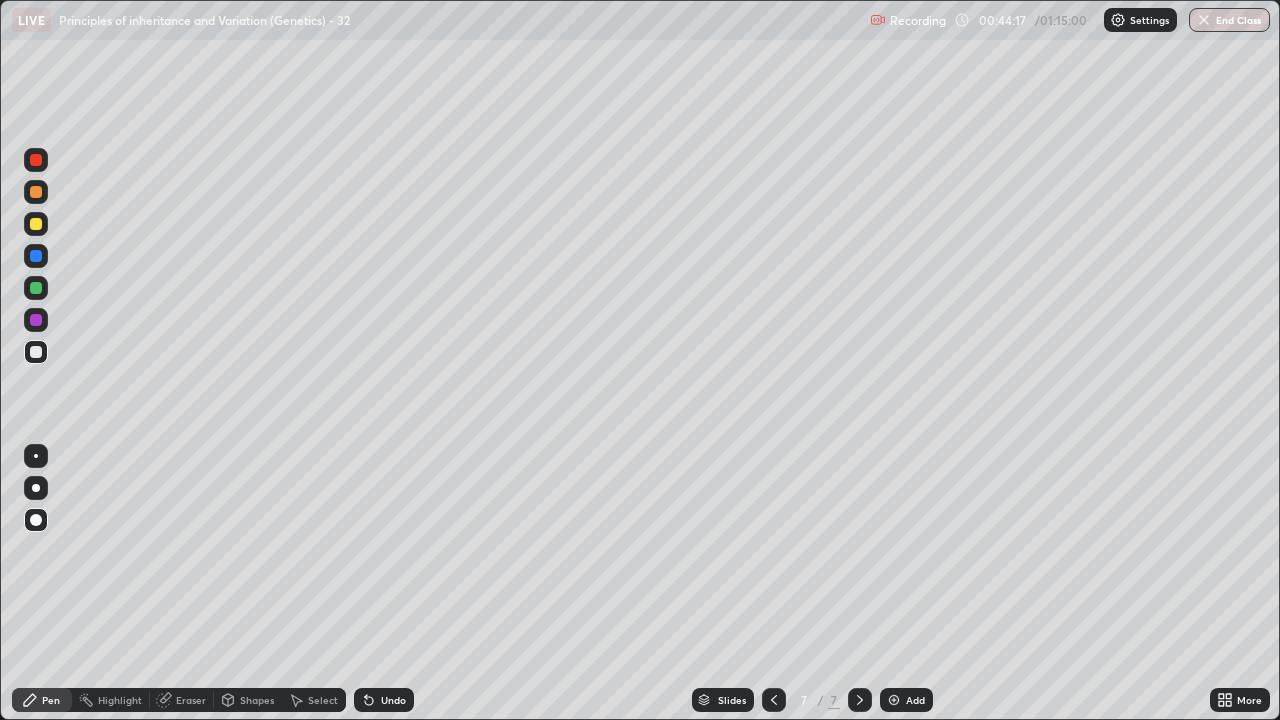 click at bounding box center [36, 288] 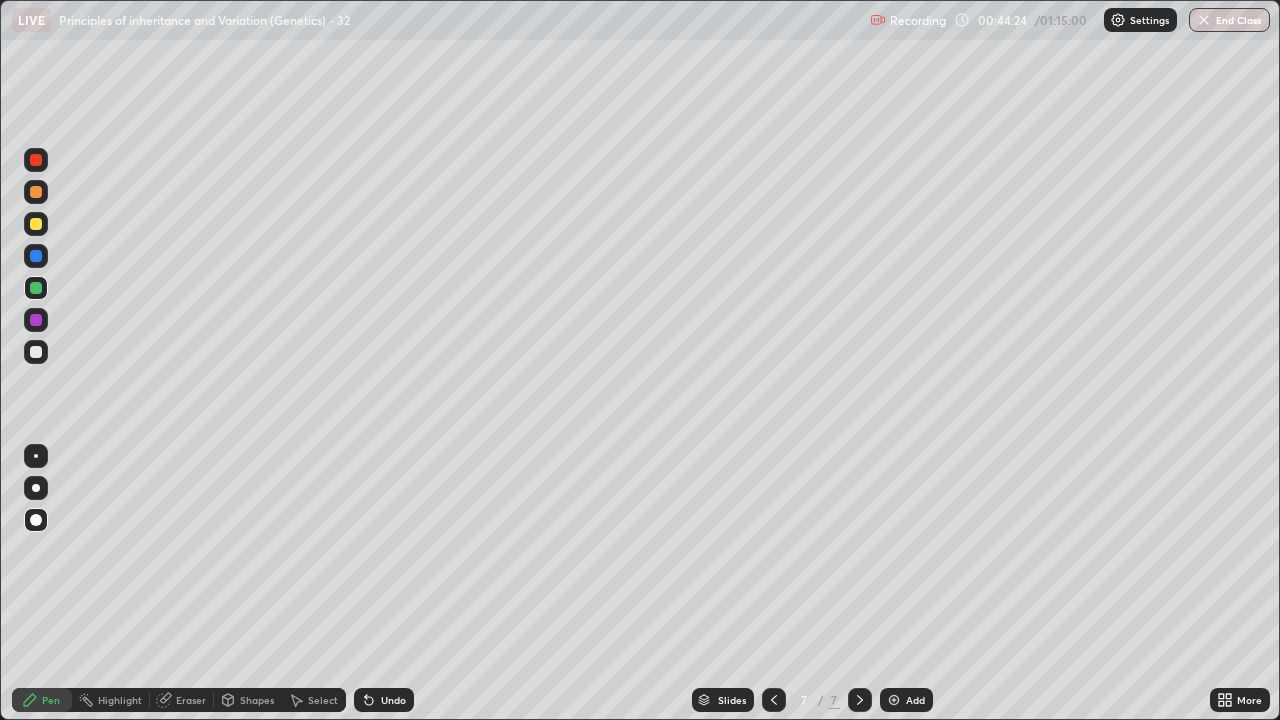click at bounding box center [36, 352] 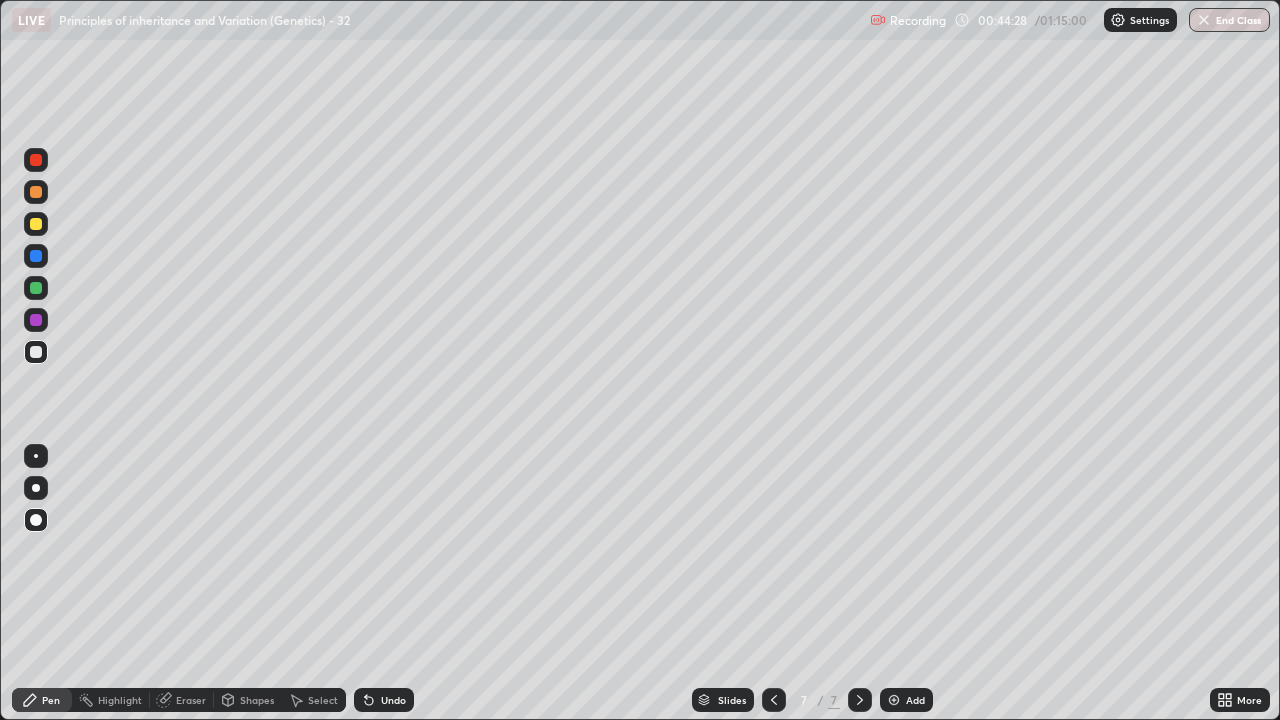 click 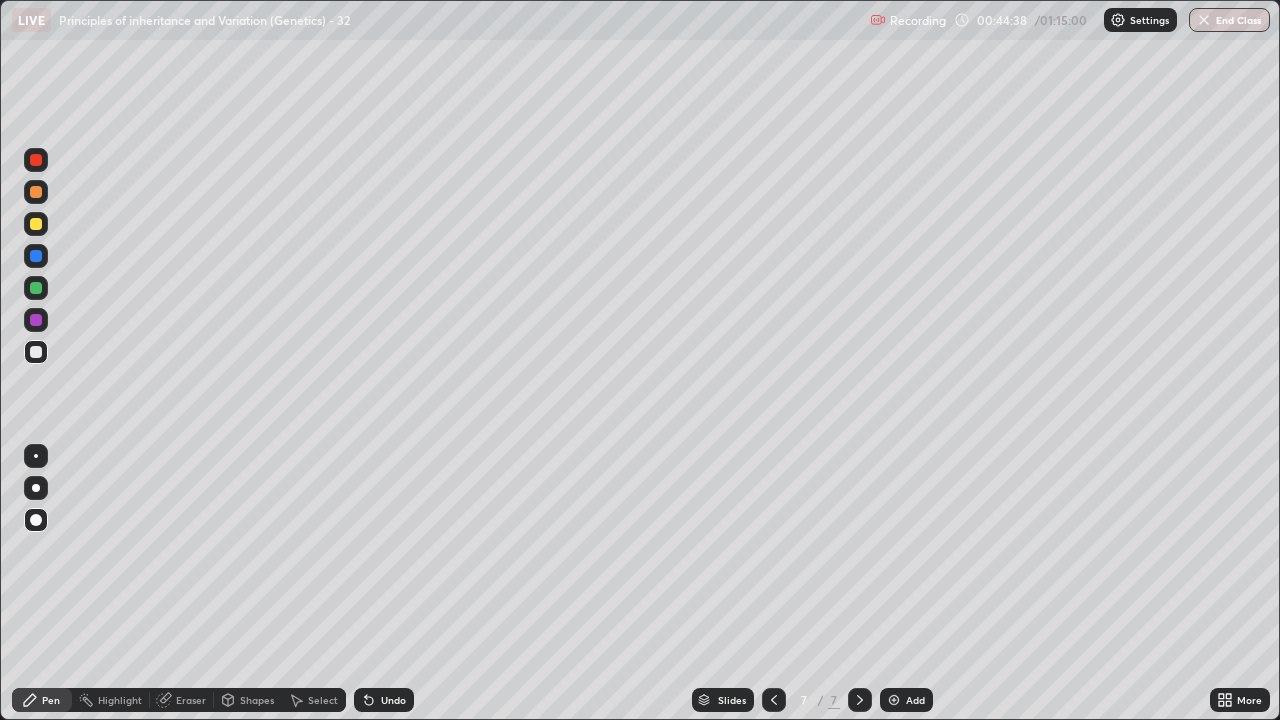 click at bounding box center (36, 320) 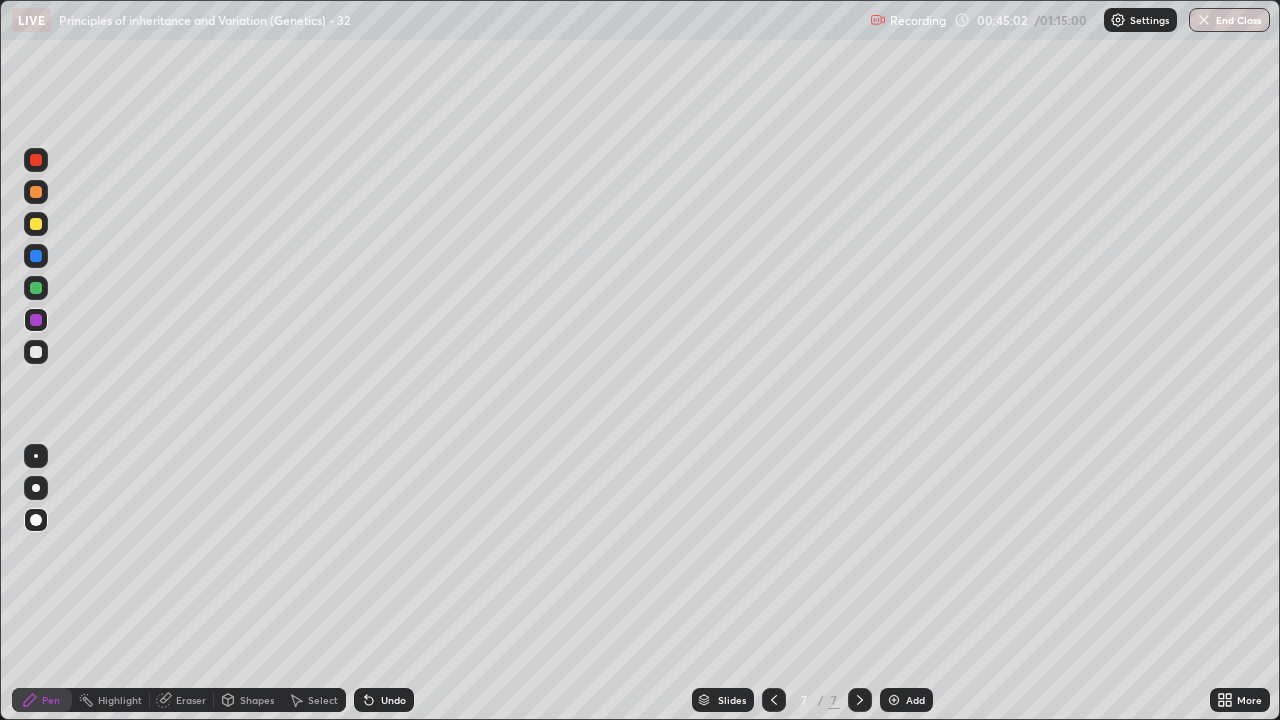 click at bounding box center [36, 256] 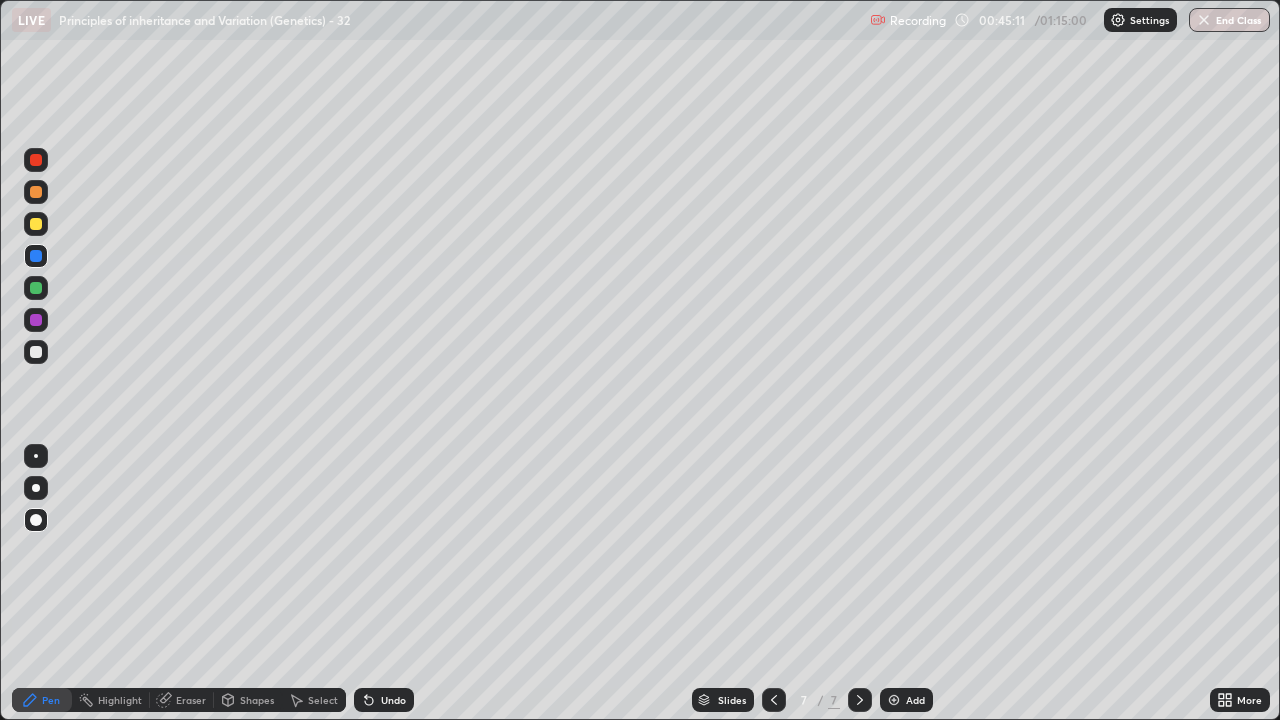 click at bounding box center [36, 352] 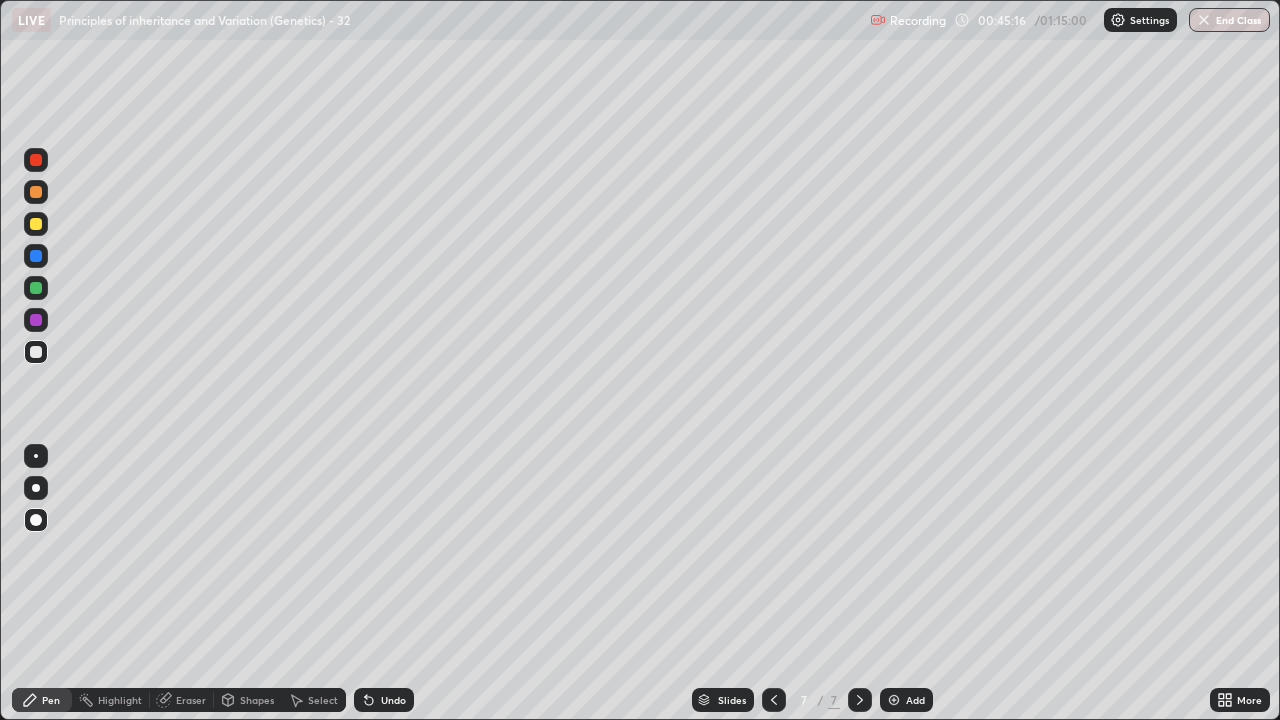 click at bounding box center (36, 288) 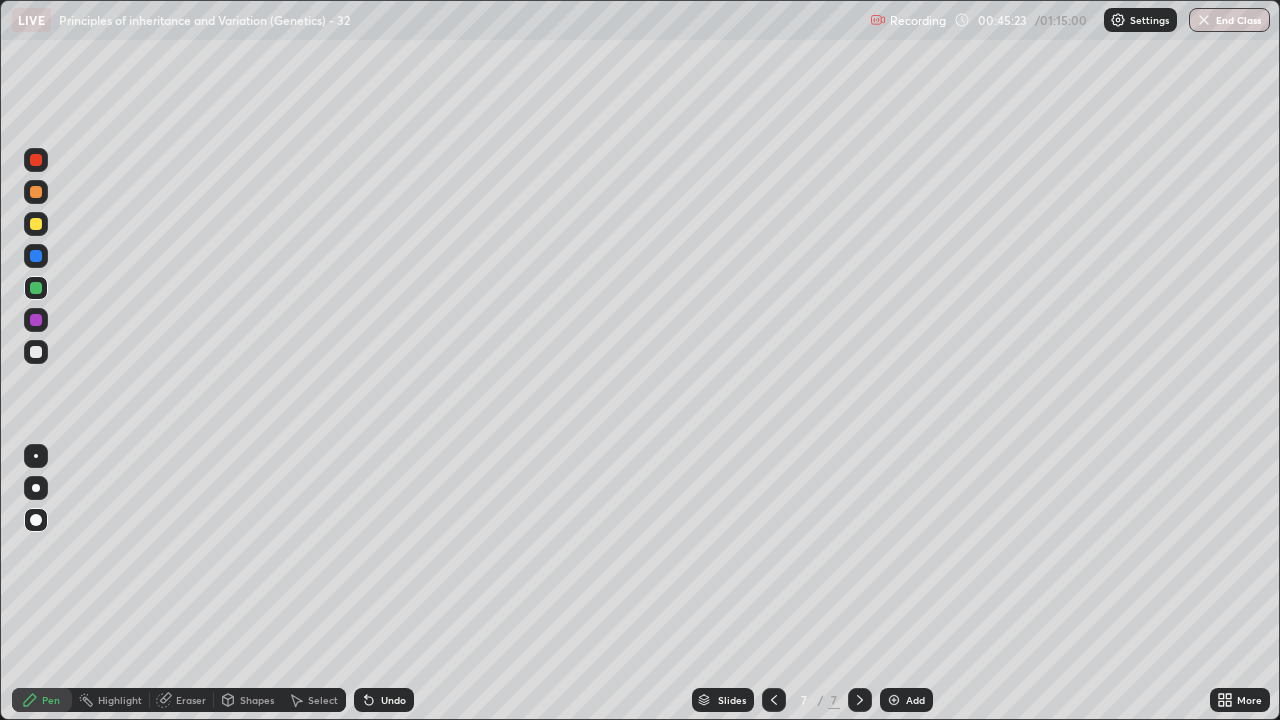 click 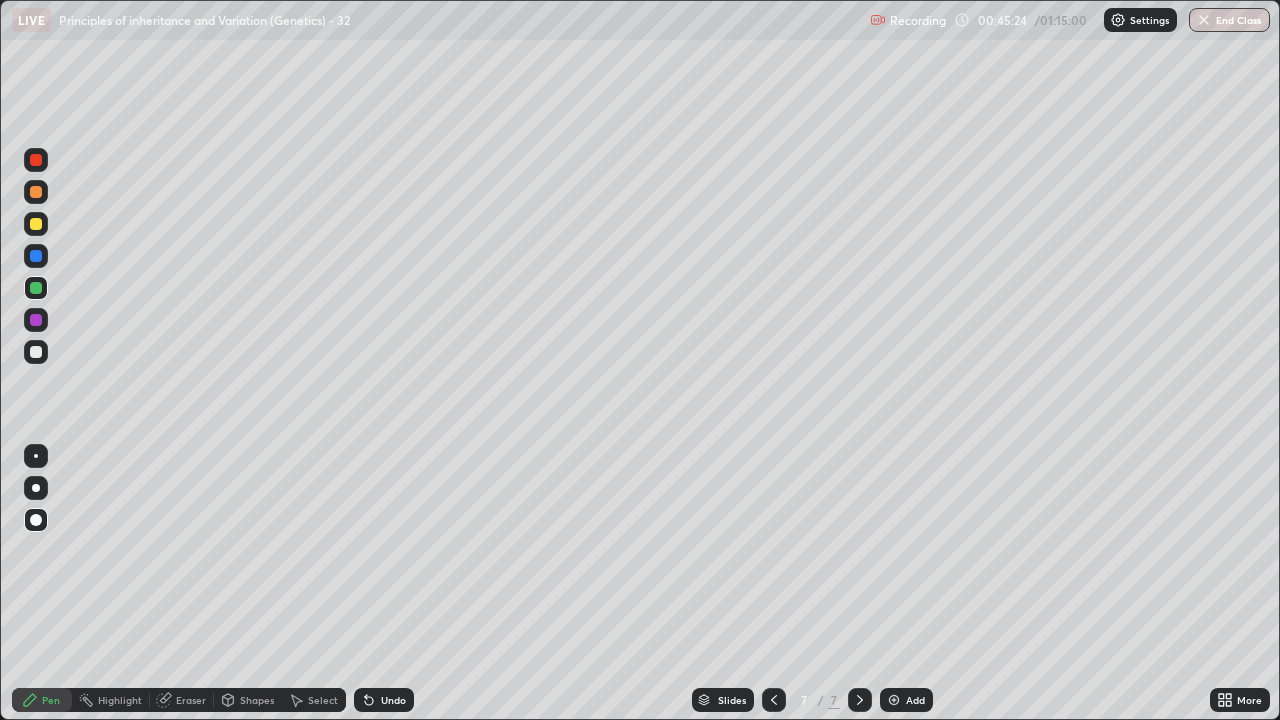 click 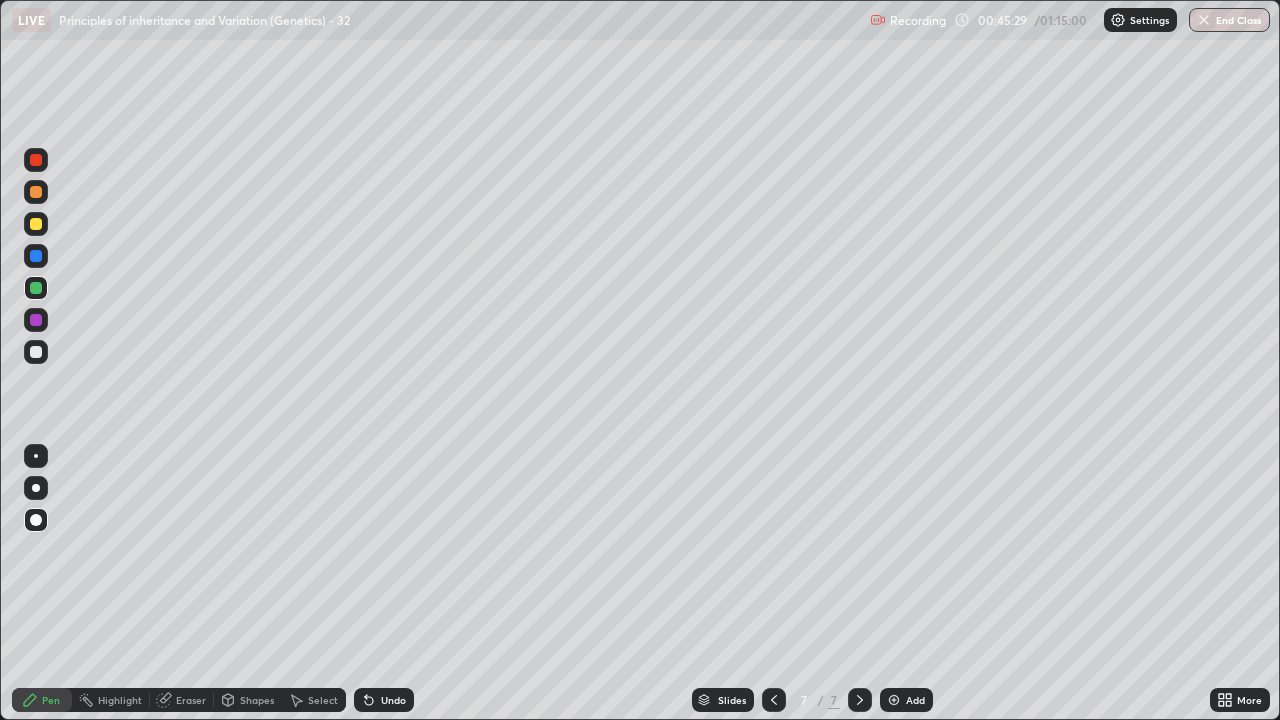 click 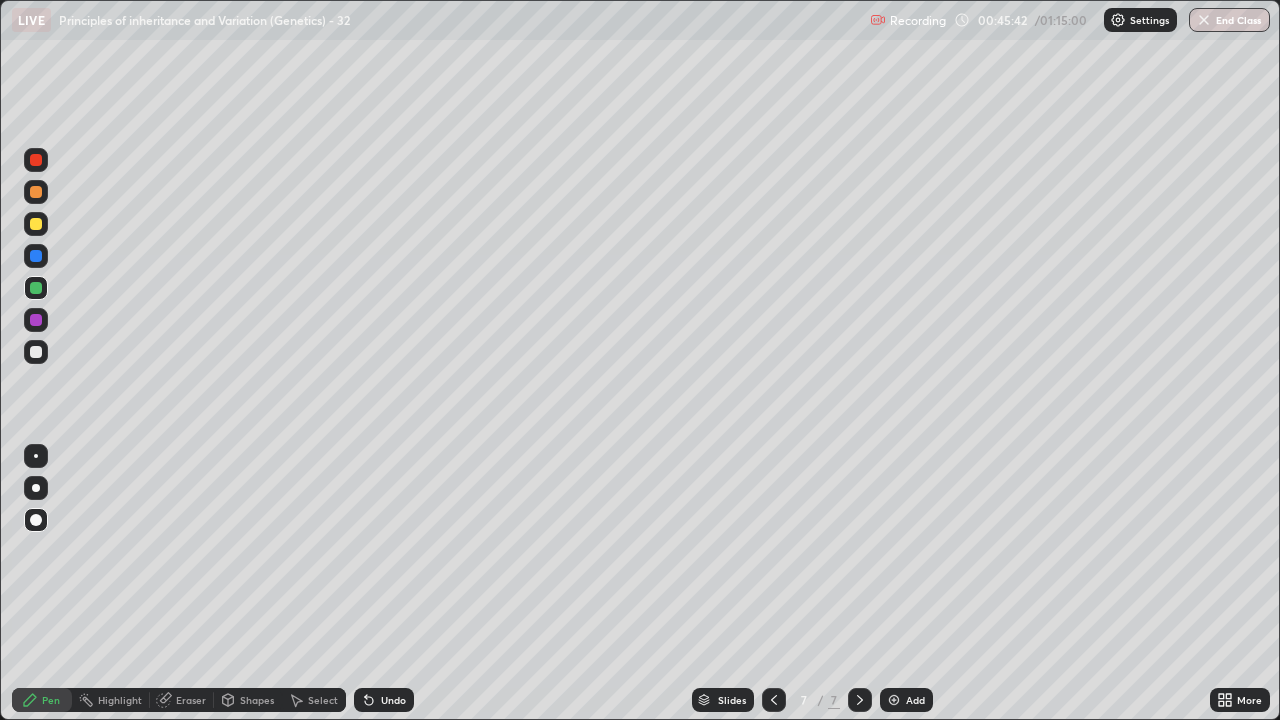 click at bounding box center (36, 352) 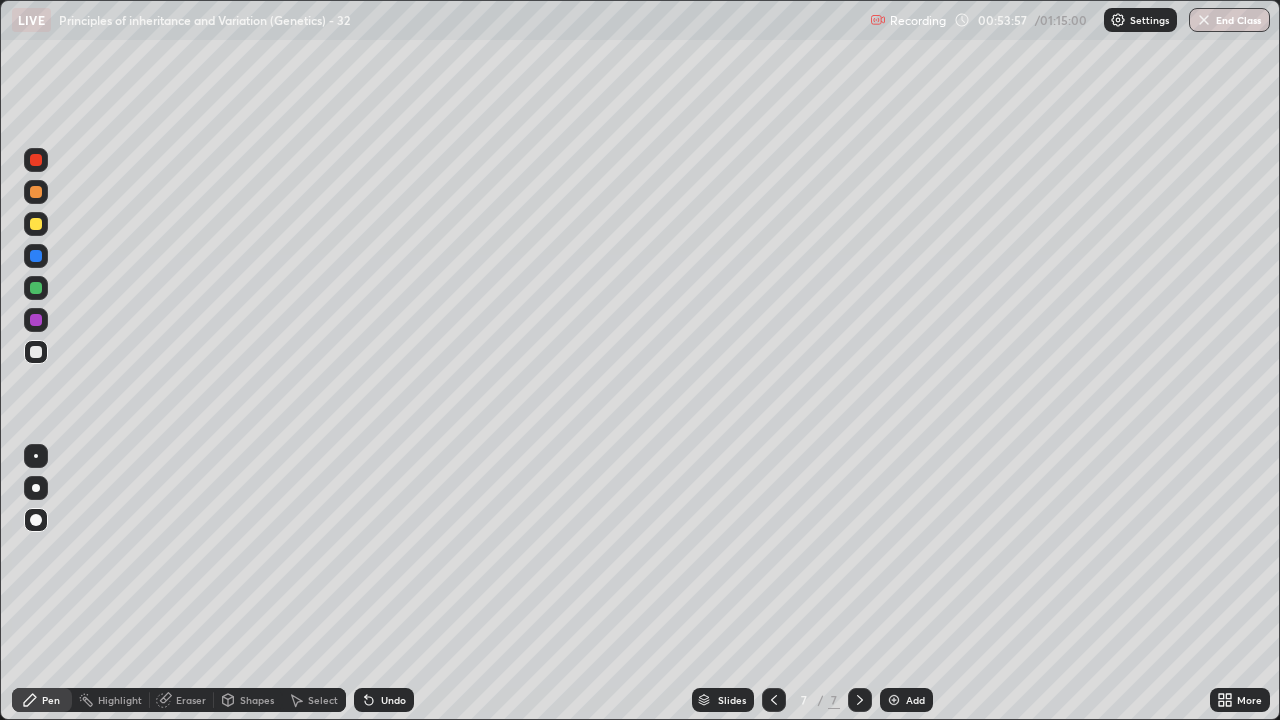 click at bounding box center (774, 700) 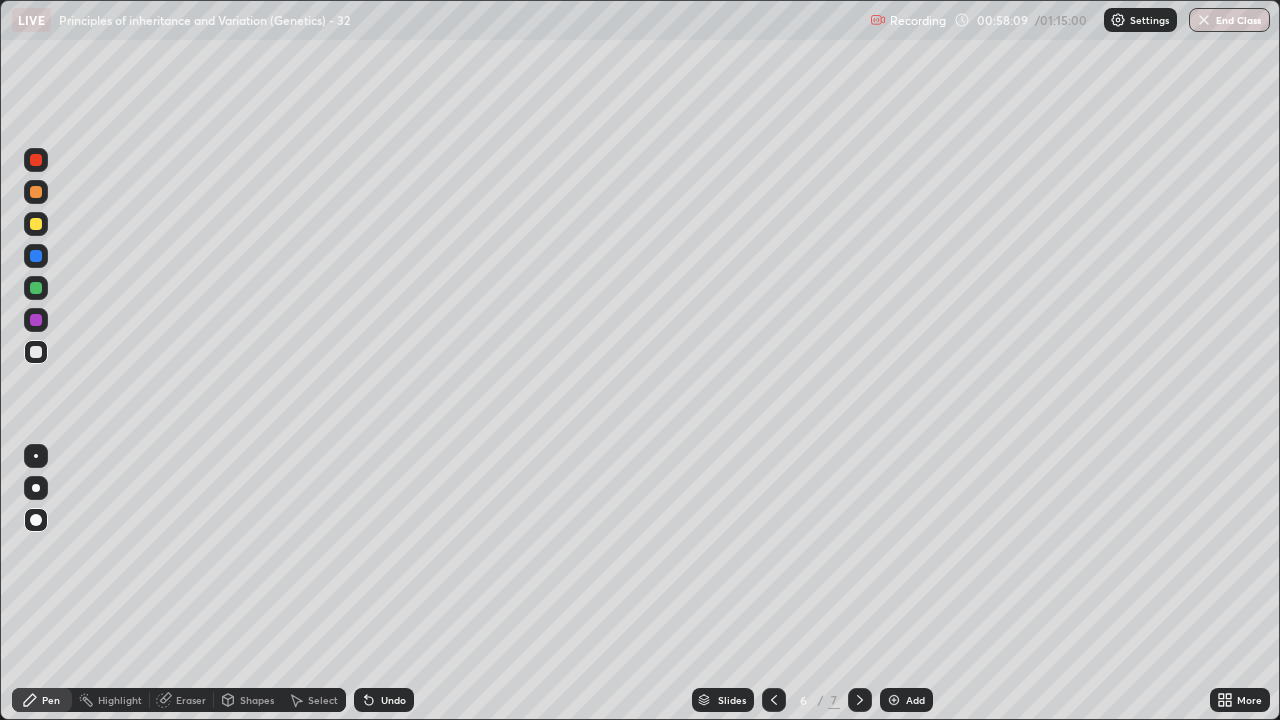 click on "End Class" at bounding box center (1229, 20) 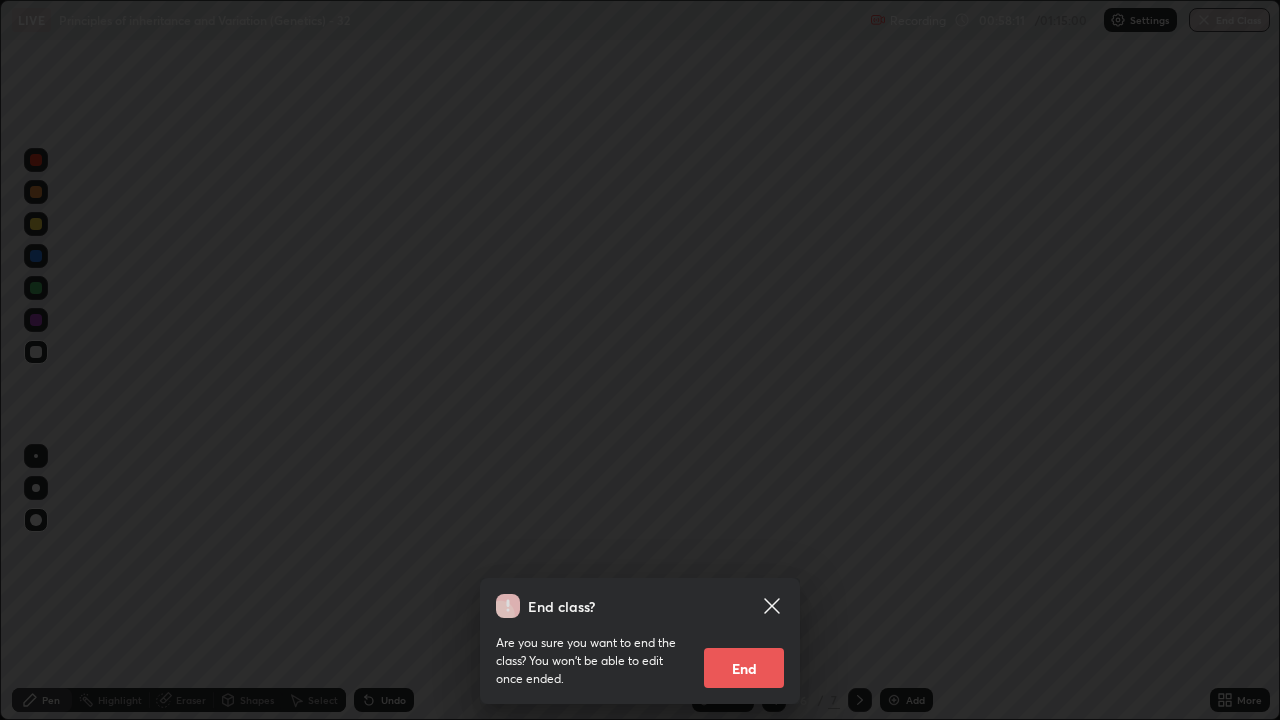 click on "End" at bounding box center (744, 668) 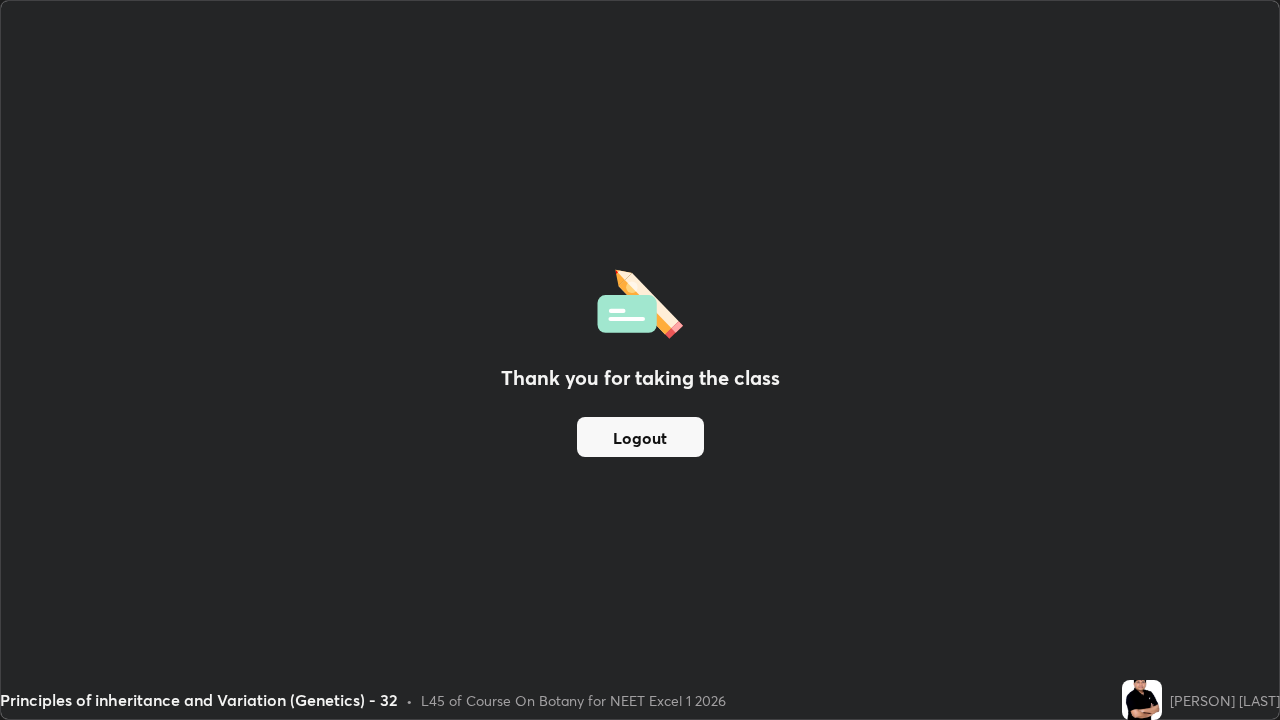 click on "Logout" at bounding box center [640, 437] 